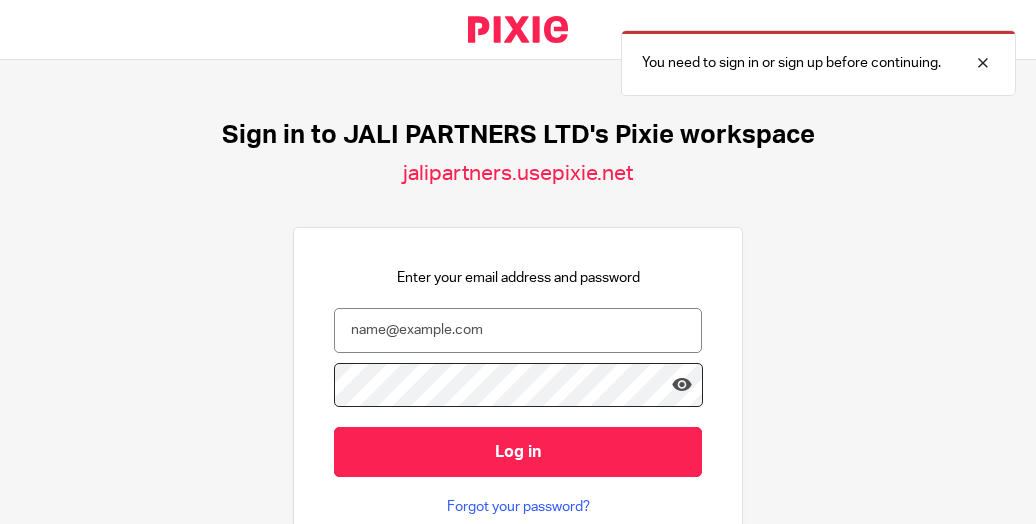 scroll, scrollTop: 0, scrollLeft: 0, axis: both 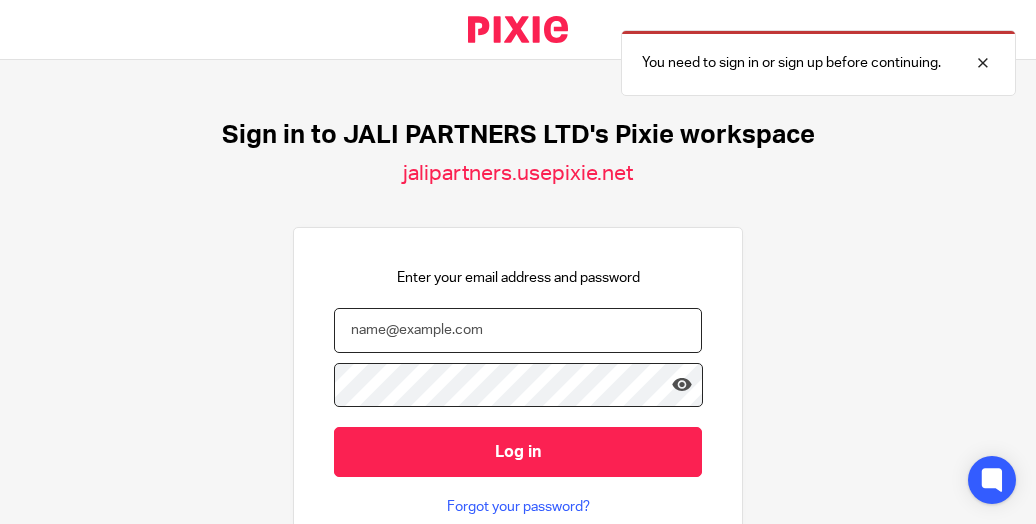 click at bounding box center [518, 330] 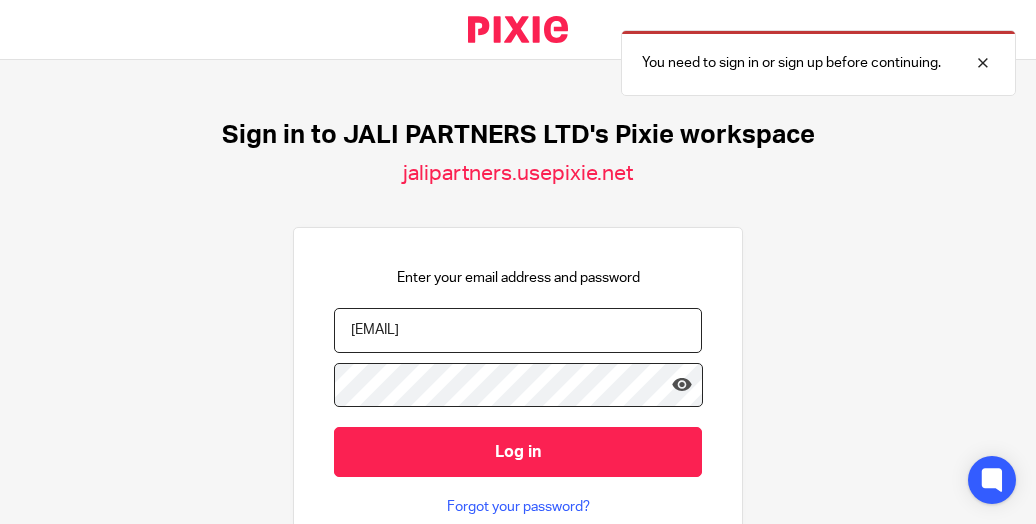 type on "felix@jalipartners.com" 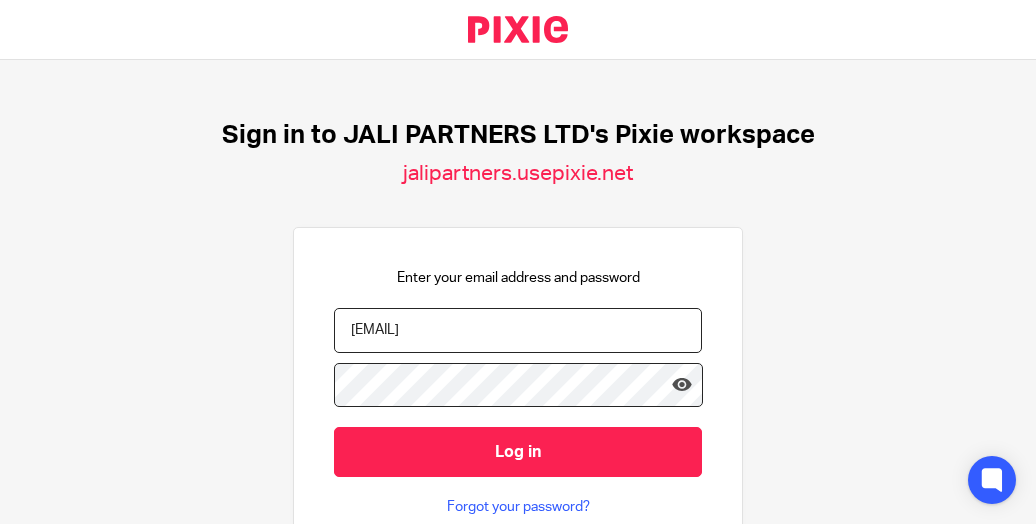 click on "Log in" at bounding box center (518, 451) 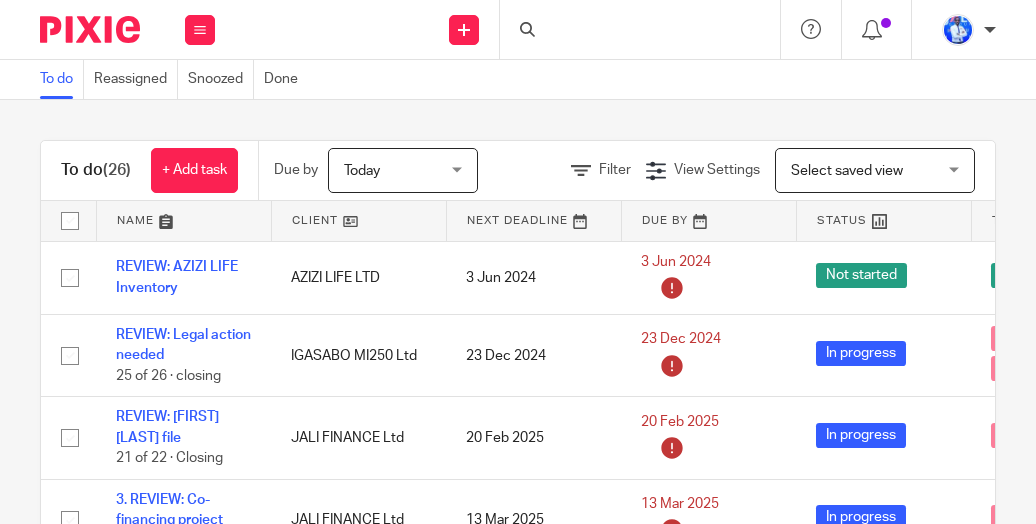scroll, scrollTop: 0, scrollLeft: 0, axis: both 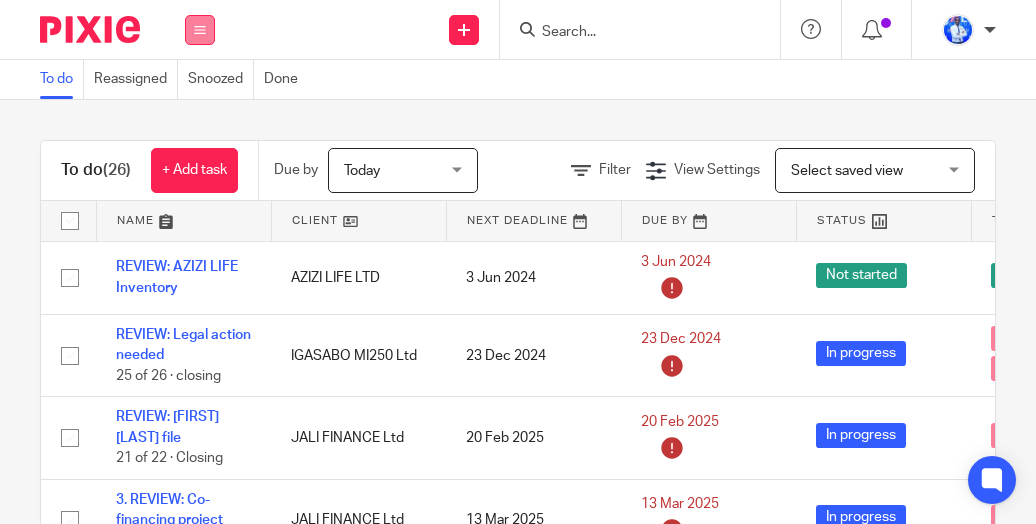click at bounding box center (200, 30) 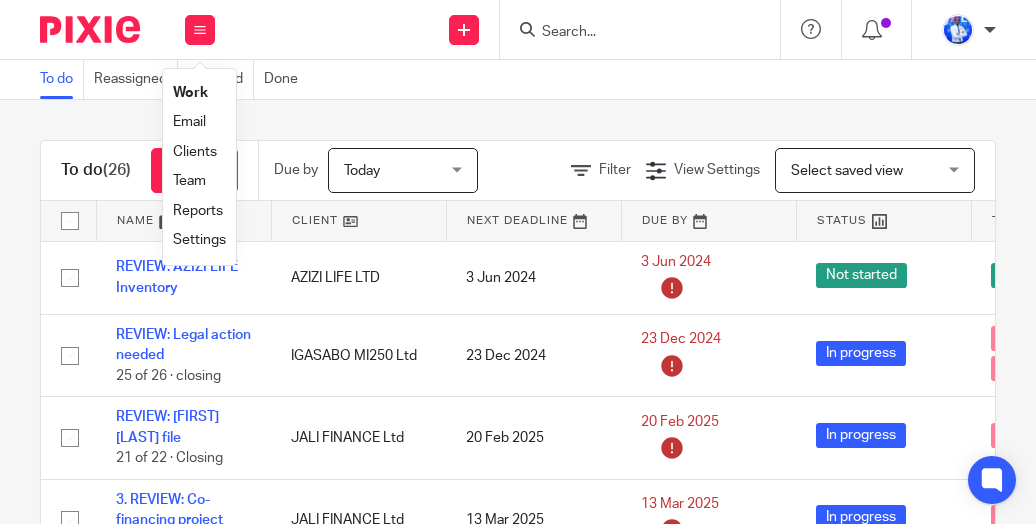 click on "Email" at bounding box center [189, 122] 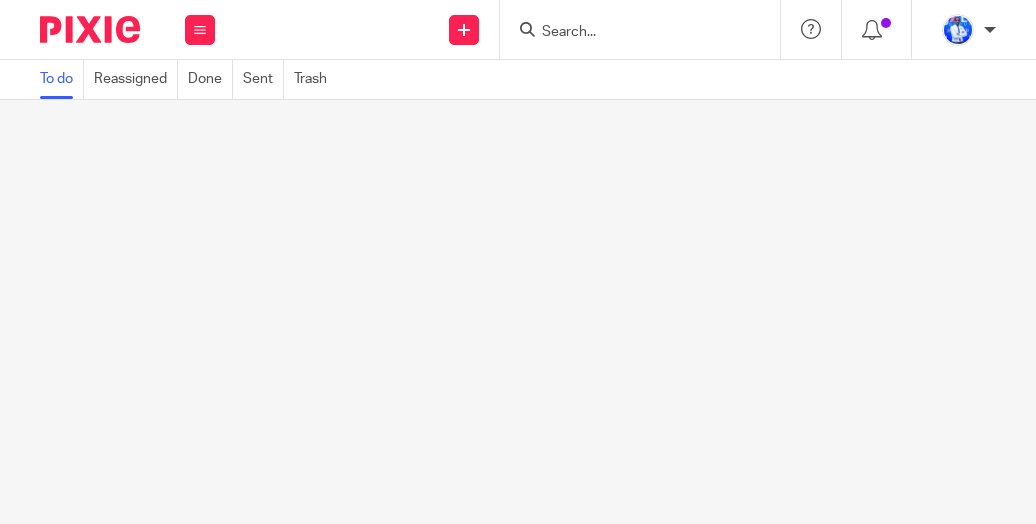 scroll, scrollTop: 0, scrollLeft: 0, axis: both 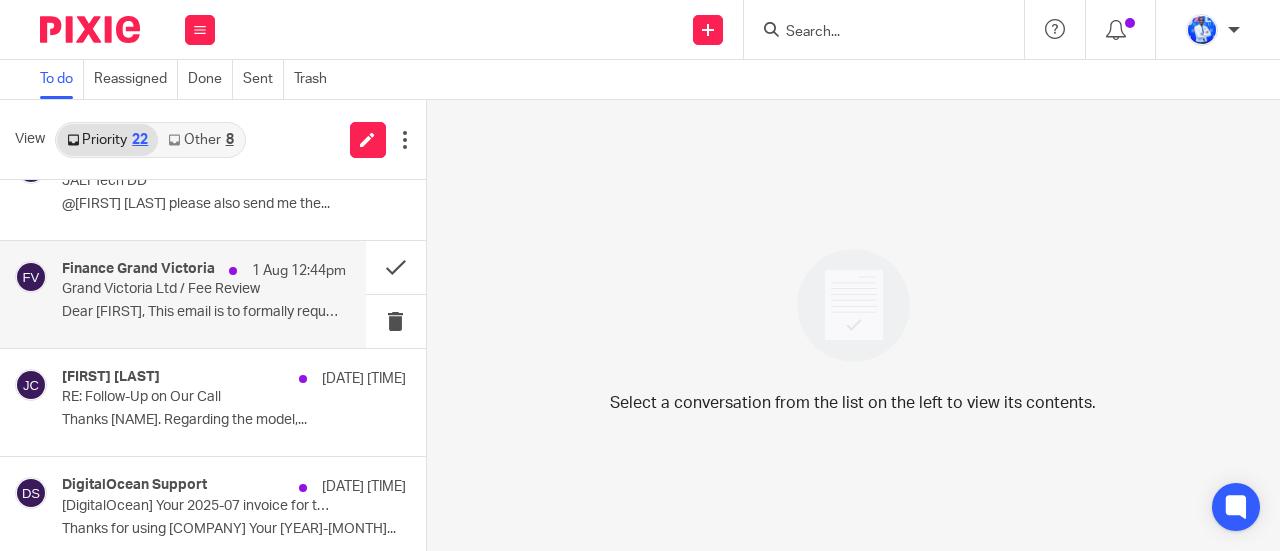 click on "Dear Felix,  This email is to formally request..." at bounding box center (204, 312) 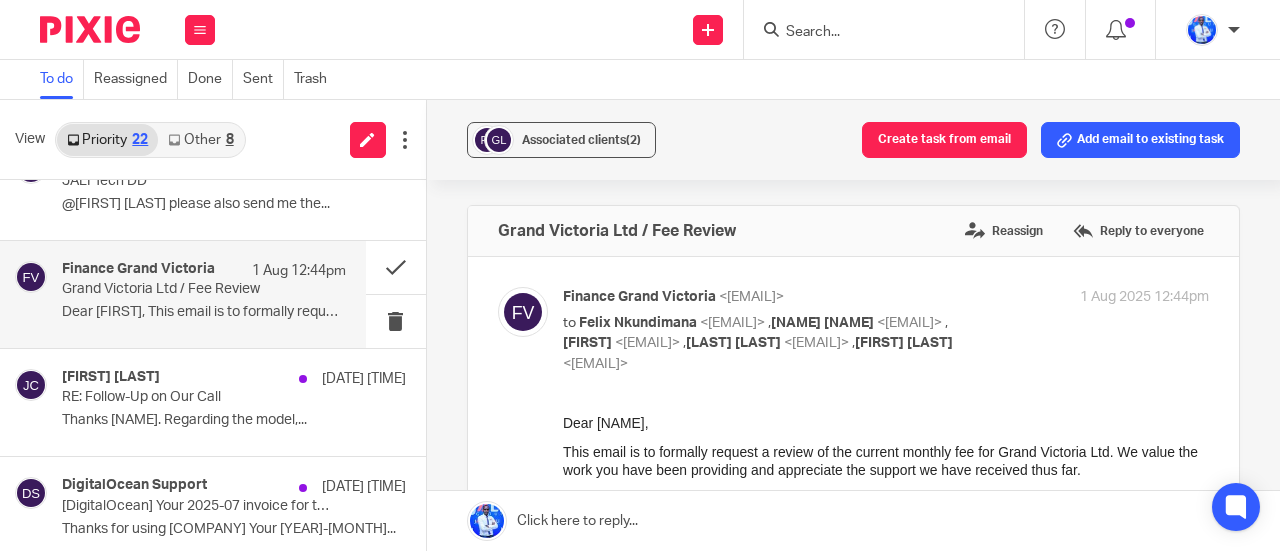 scroll, scrollTop: 0, scrollLeft: 0, axis: both 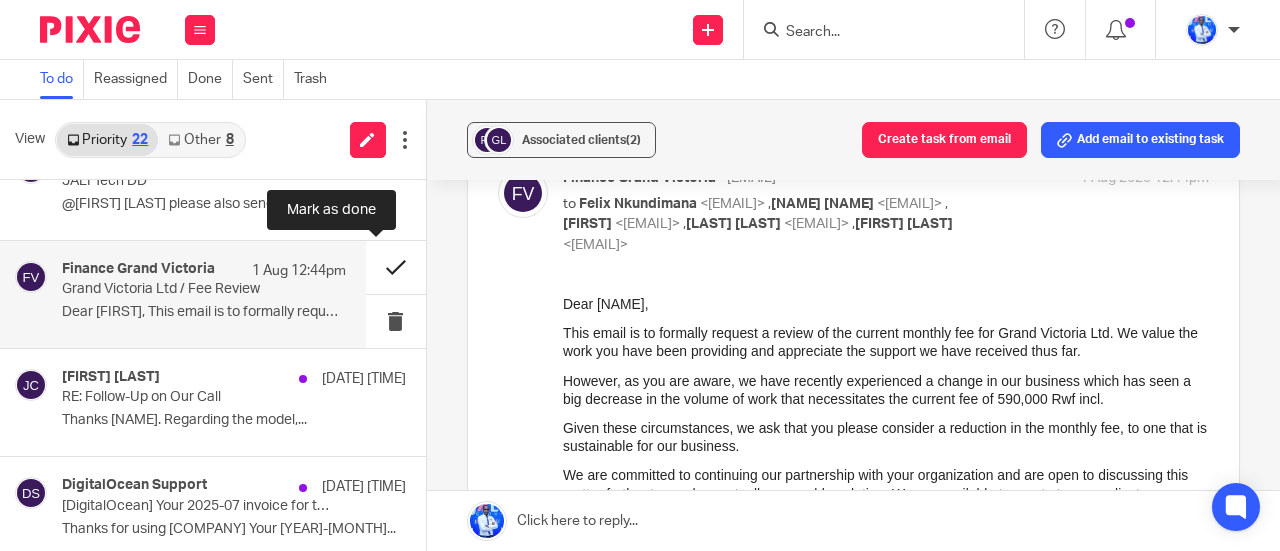 click at bounding box center (396, 267) 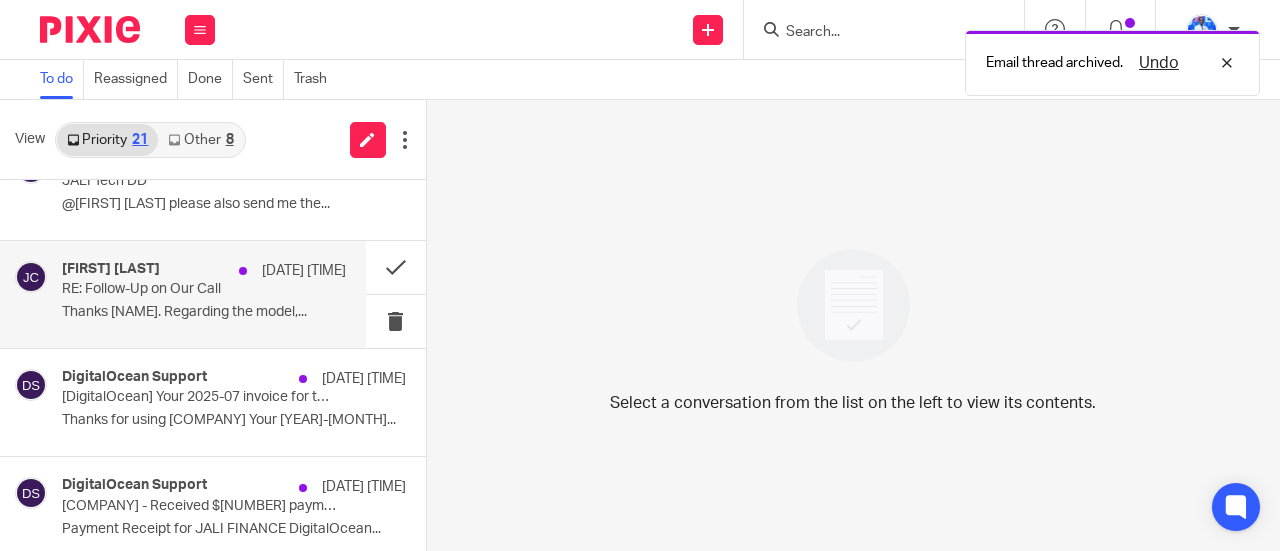click on "RE: Follow-Up on Our Call" at bounding box center (175, 289) 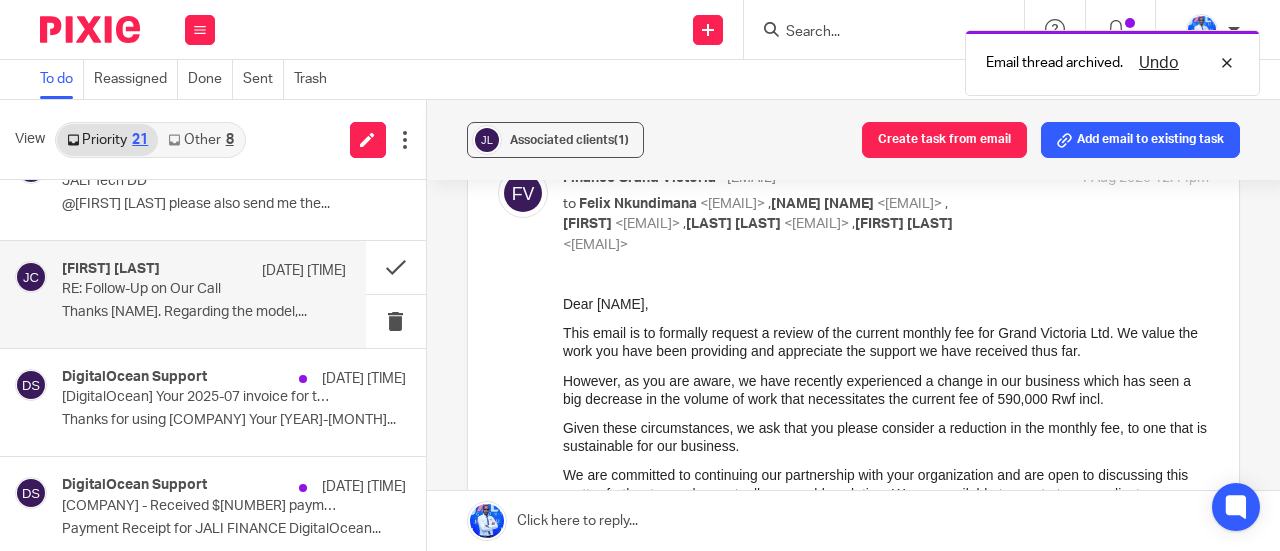 scroll, scrollTop: 0, scrollLeft: 0, axis: both 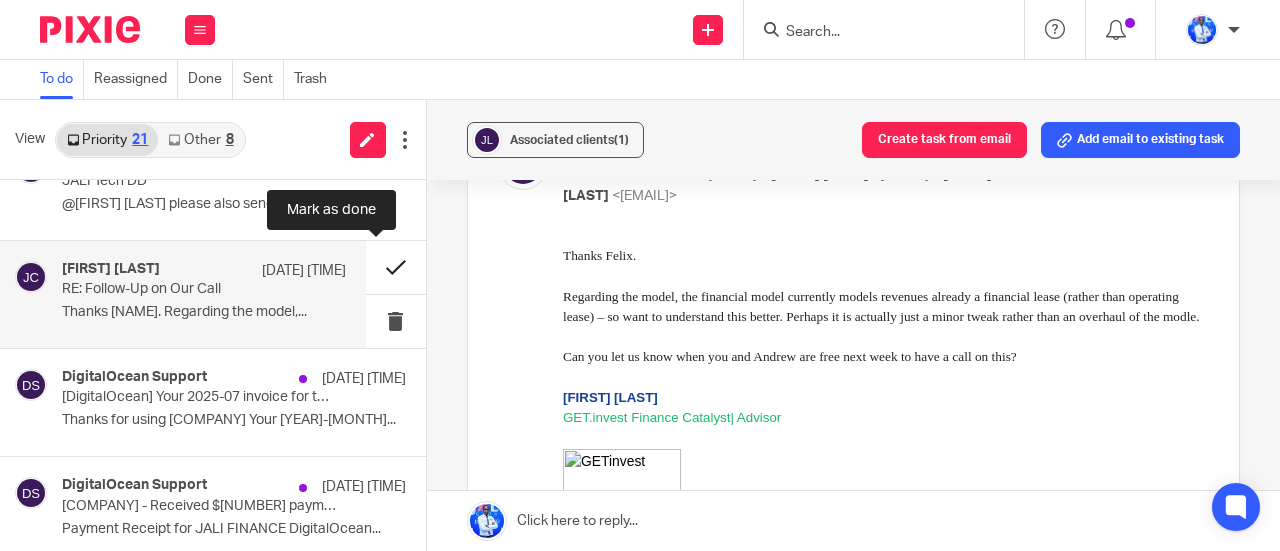 click at bounding box center (396, 267) 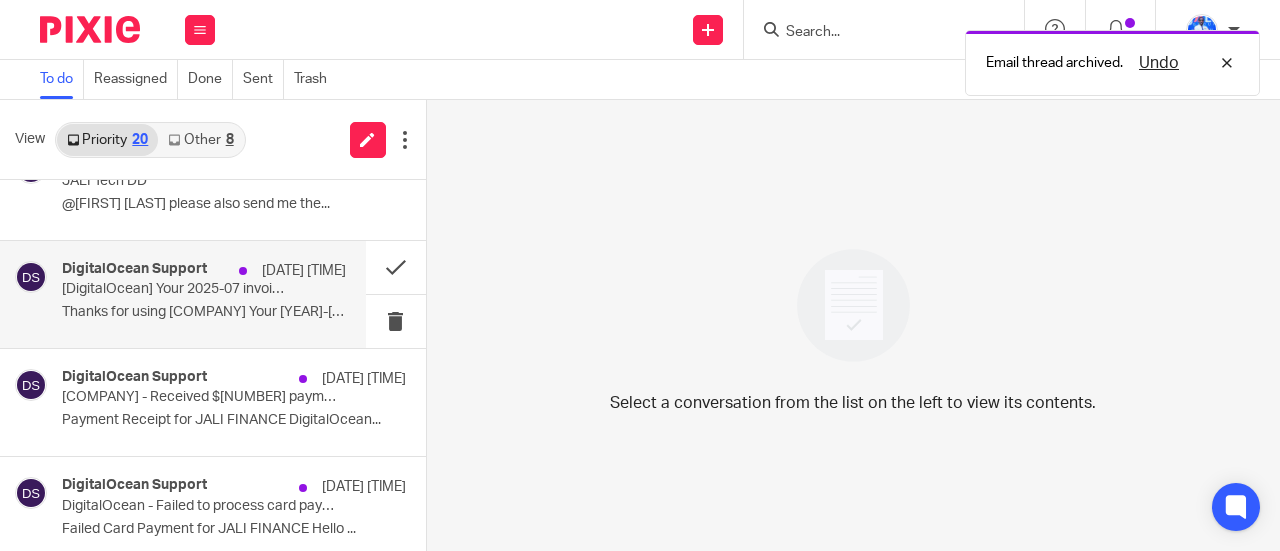 click on "1 Aug 8:54am" at bounding box center [304, 271] 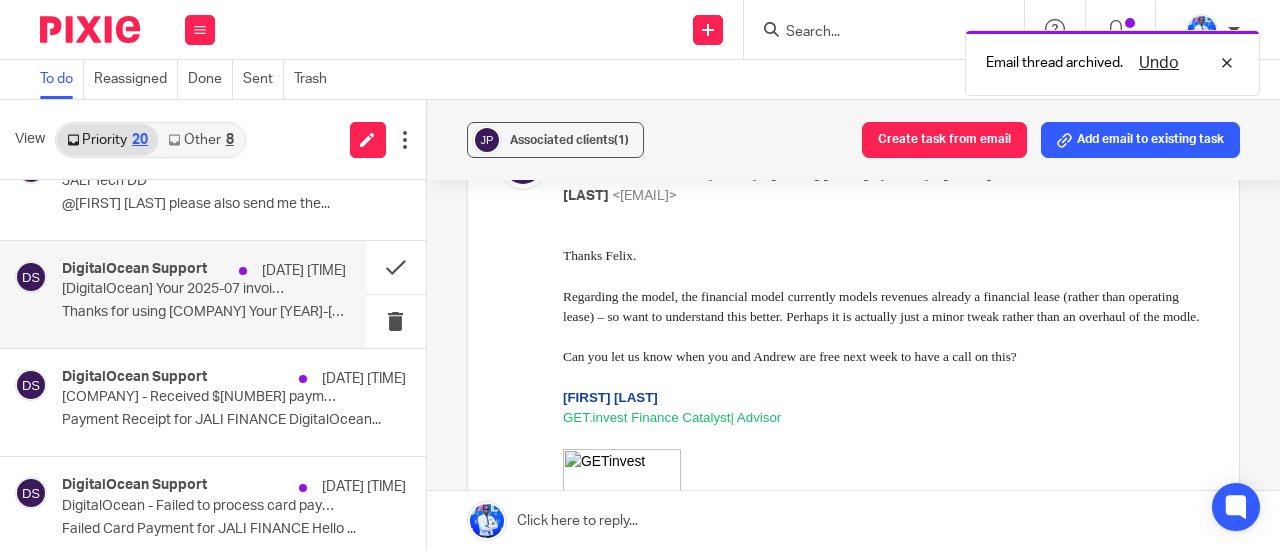 scroll, scrollTop: 0, scrollLeft: 0, axis: both 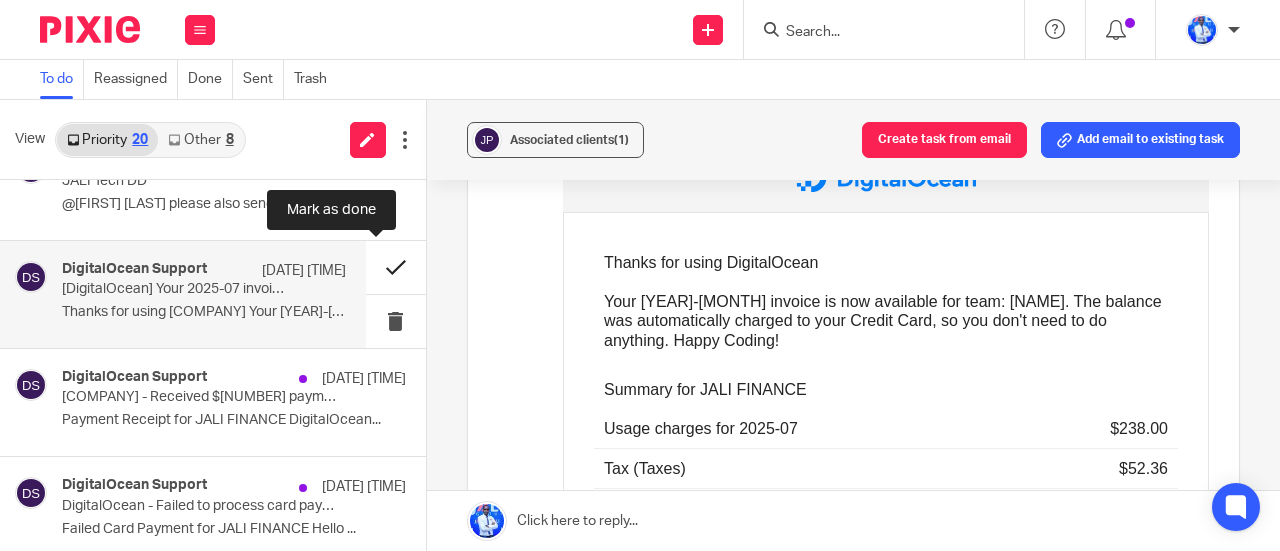 click at bounding box center [396, 267] 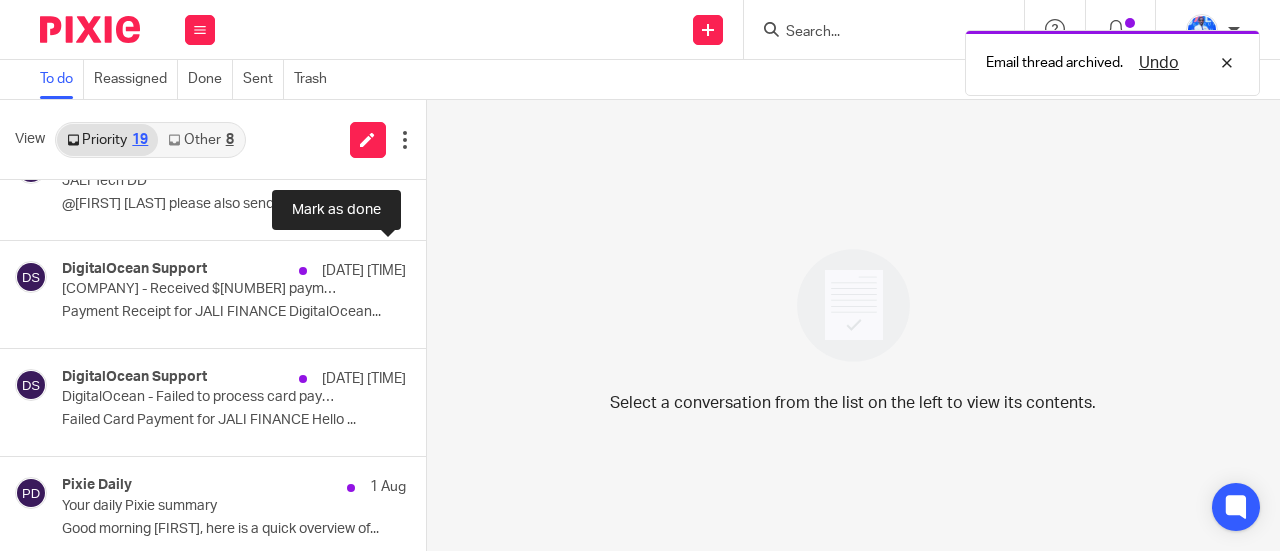 click at bounding box center [434, 267] 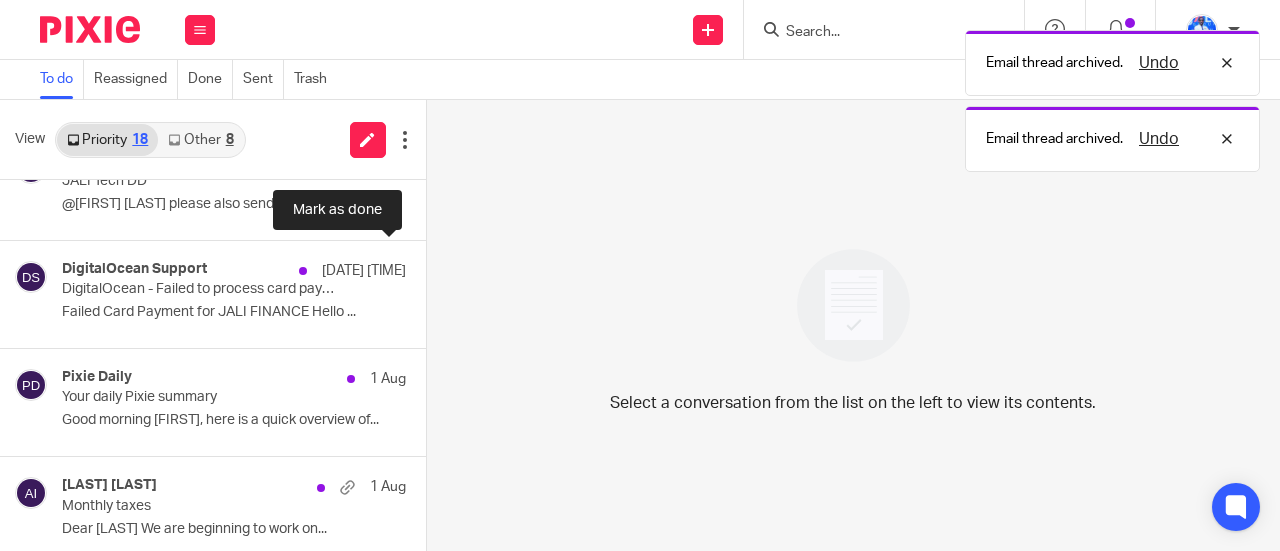 click at bounding box center [434, 267] 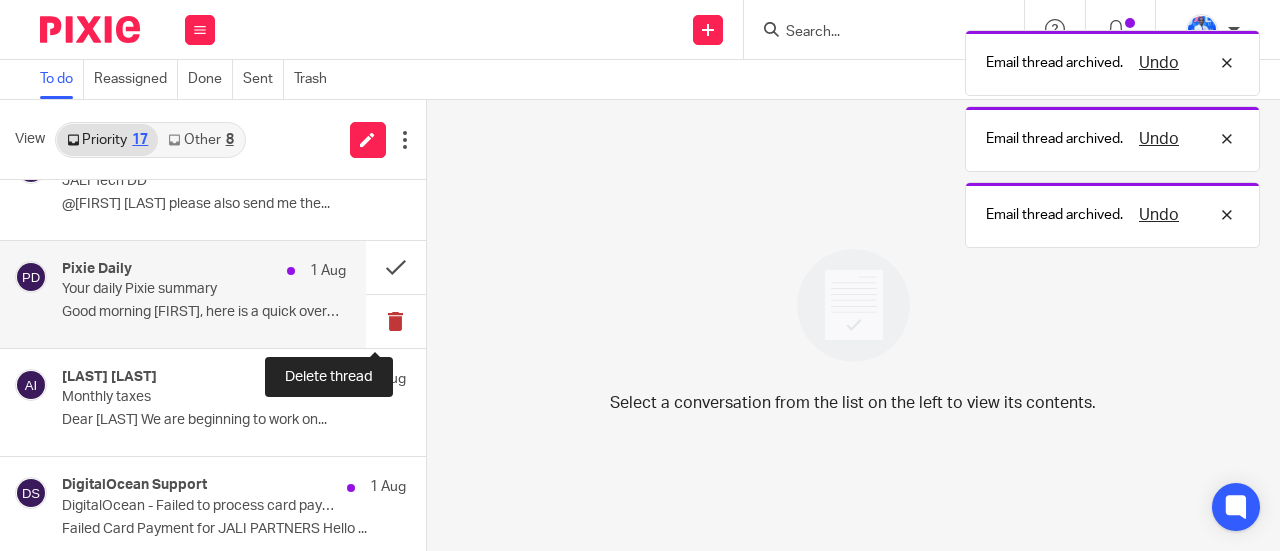 click at bounding box center (396, 321) 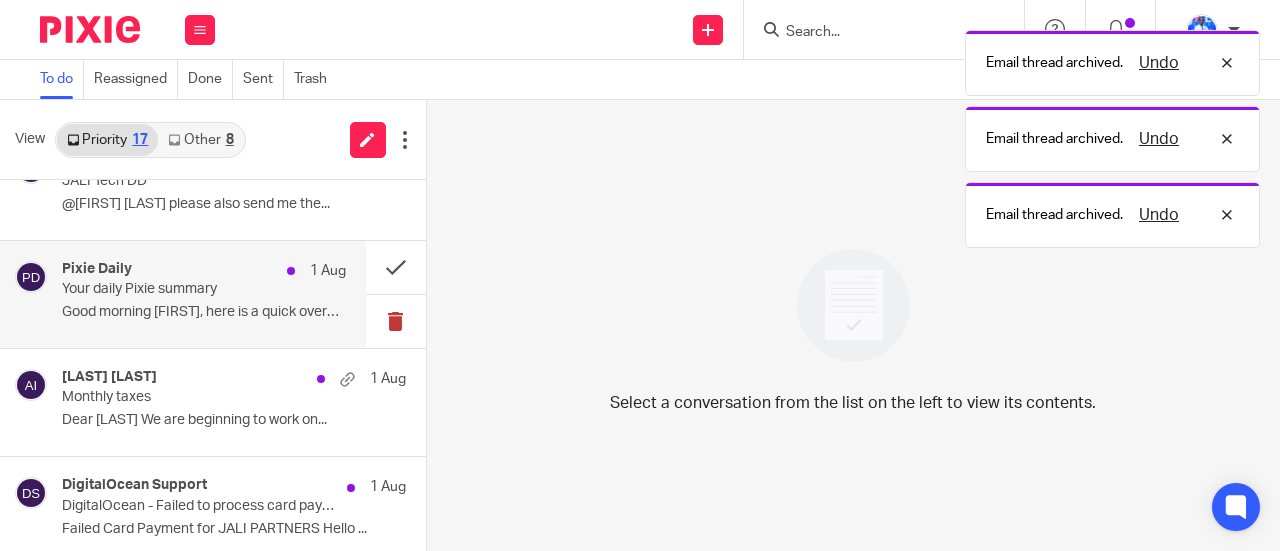 scroll, scrollTop: 60, scrollLeft: 0, axis: vertical 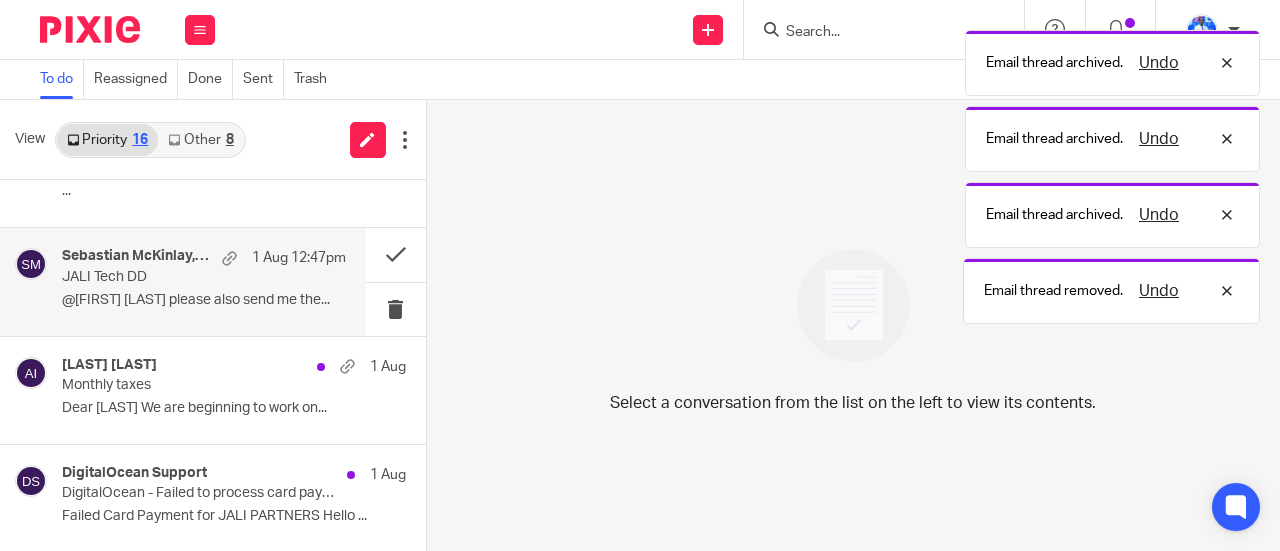click on "Sebastian McKinlay, Njuguna Kamau, Andrew Omondi Wamira
1 Aug 12:47pm   JALI Tech DD   @Frank Mugisha please also send me the..." at bounding box center (204, 281) 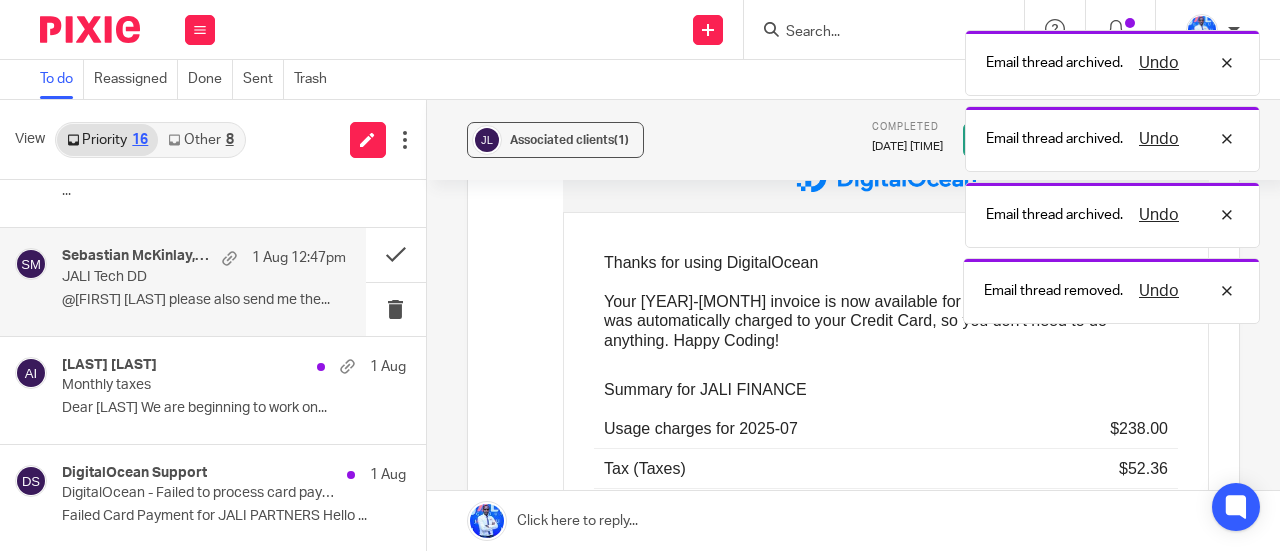 scroll, scrollTop: 0, scrollLeft: 0, axis: both 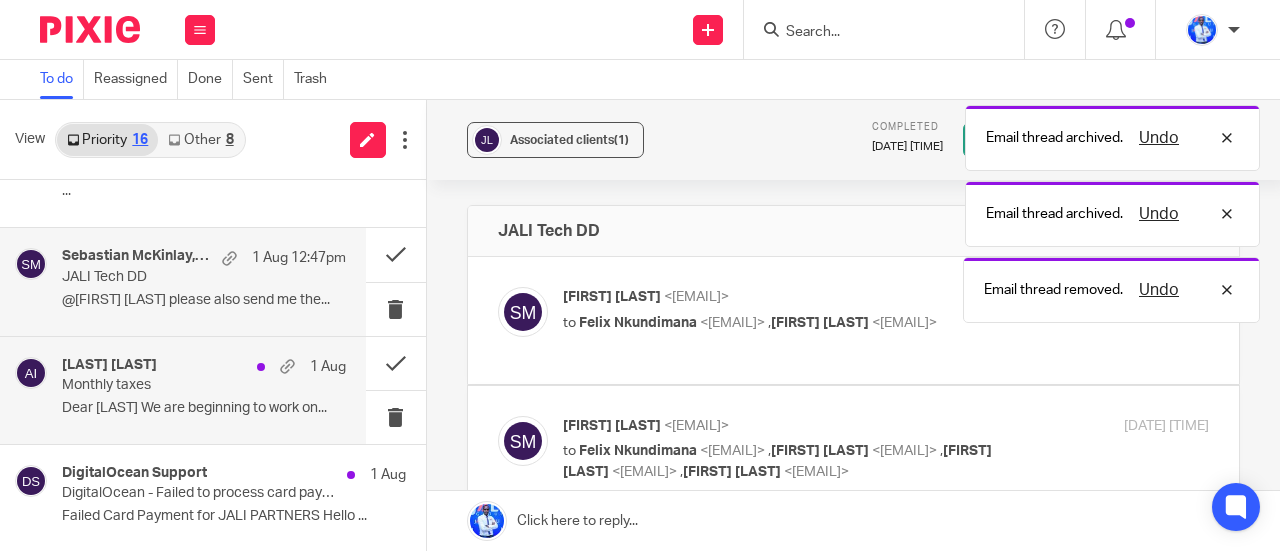 click on "Aphrodice Iyamuremye
1 Aug   Monthly taxes   Dear Aphrodice     We are beginning to work on..." at bounding box center [204, 390] 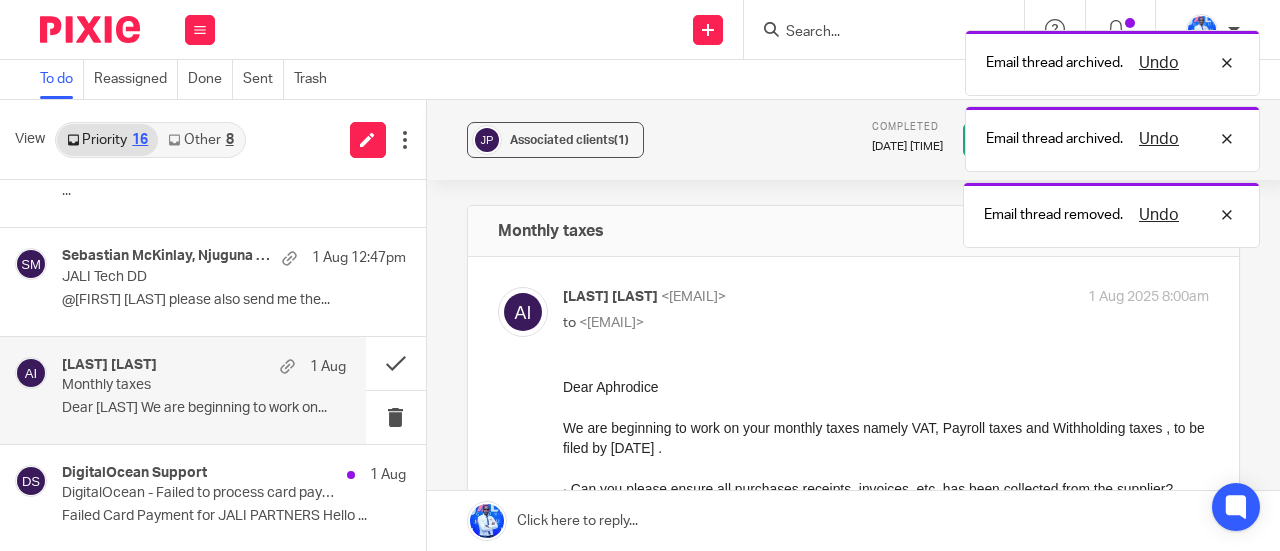 scroll, scrollTop: 0, scrollLeft: 0, axis: both 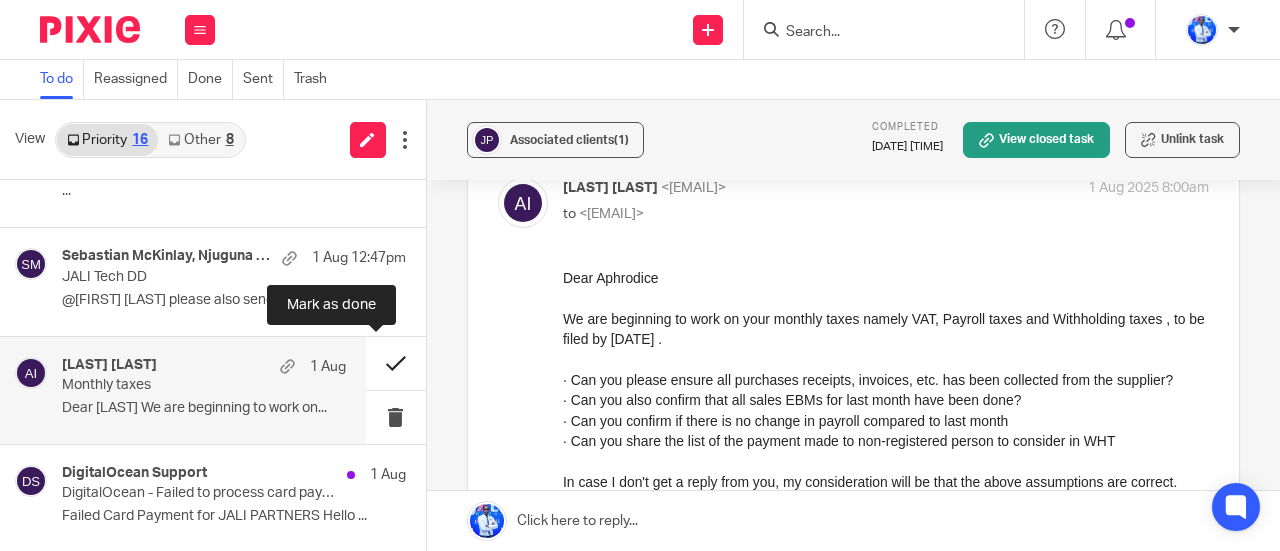 click at bounding box center (396, 363) 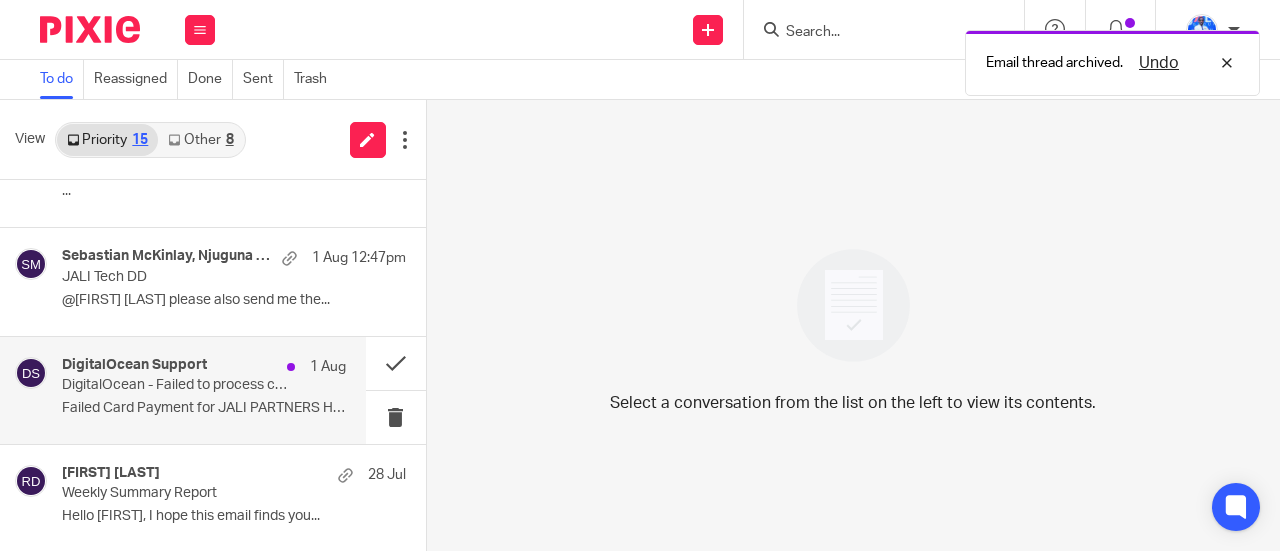 click on "DigitalOcean Support
1 Aug   DigitalOcean - Failed to process card payment for JALI PARTNERS   Failed Card Payment for JALI PARTNERS  Hello   ..." at bounding box center [204, 390] 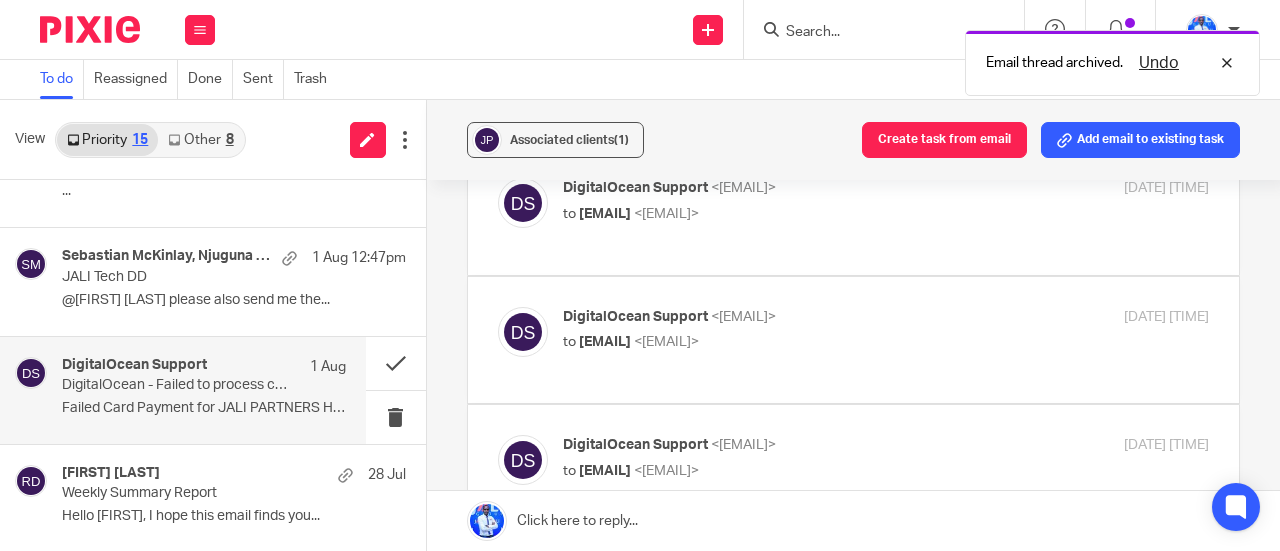 scroll, scrollTop: 0, scrollLeft: 0, axis: both 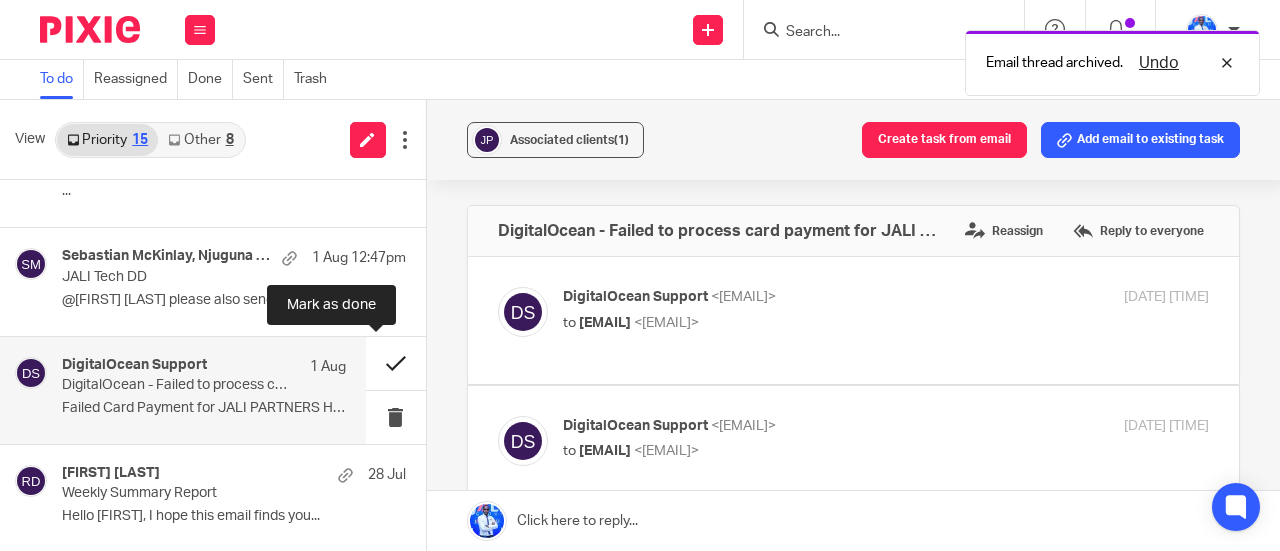 click at bounding box center [396, 363] 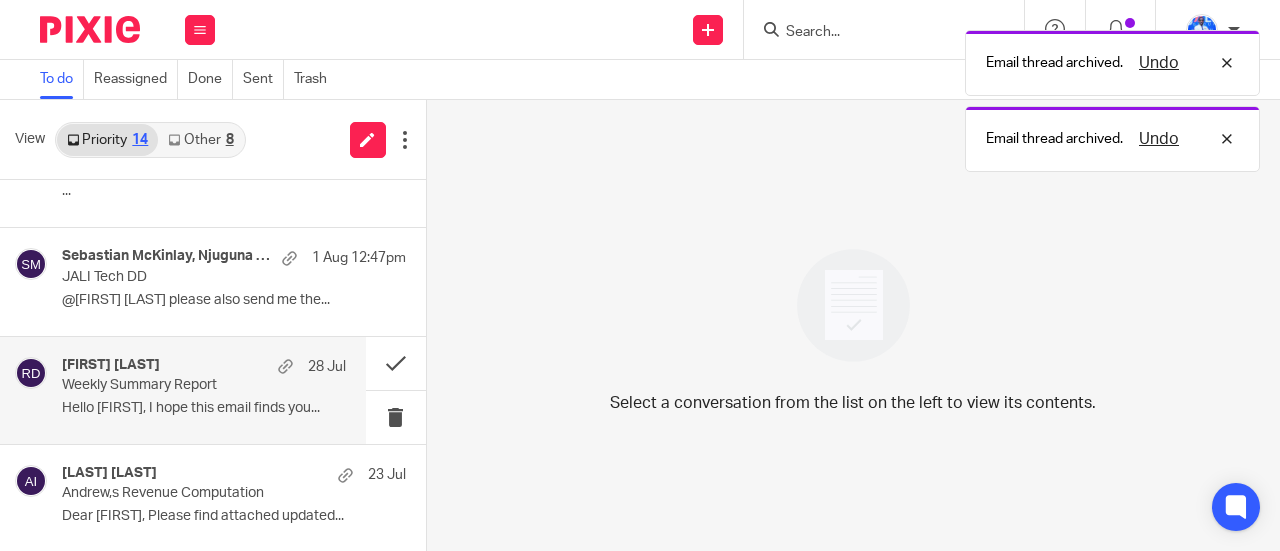 click on "Hello Cedric,     I hope this email finds you..." at bounding box center [204, 408] 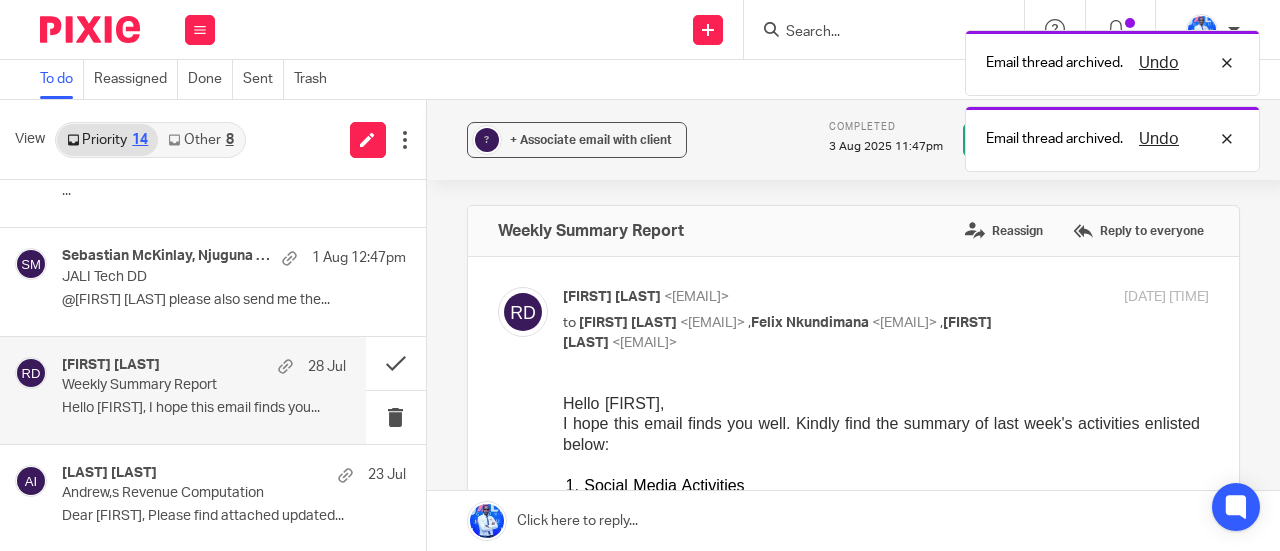scroll, scrollTop: 0, scrollLeft: 0, axis: both 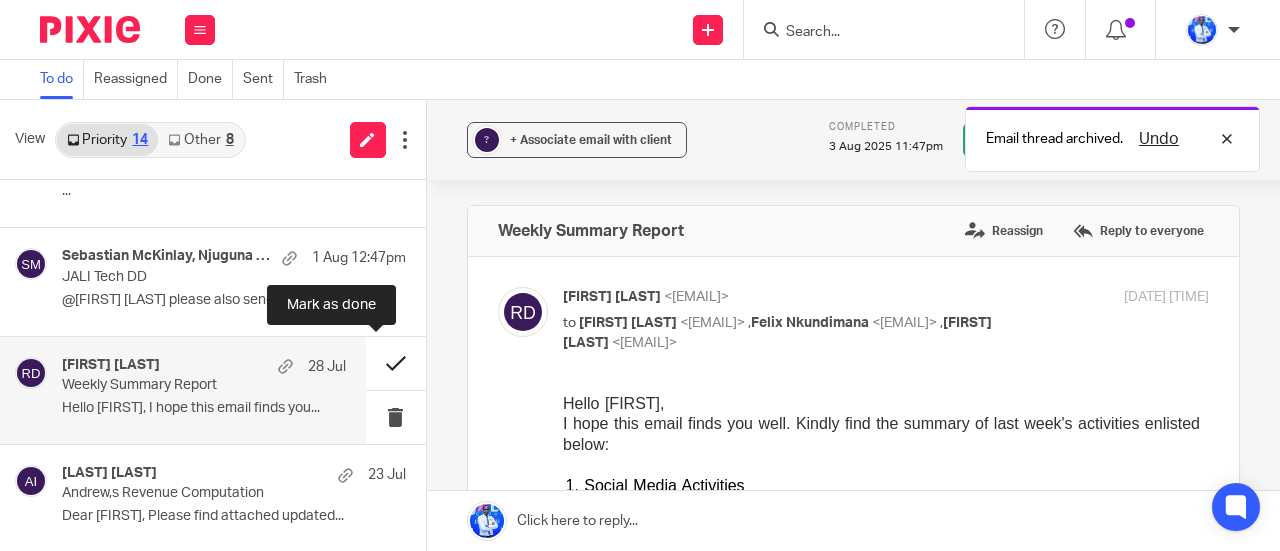 click at bounding box center (396, 363) 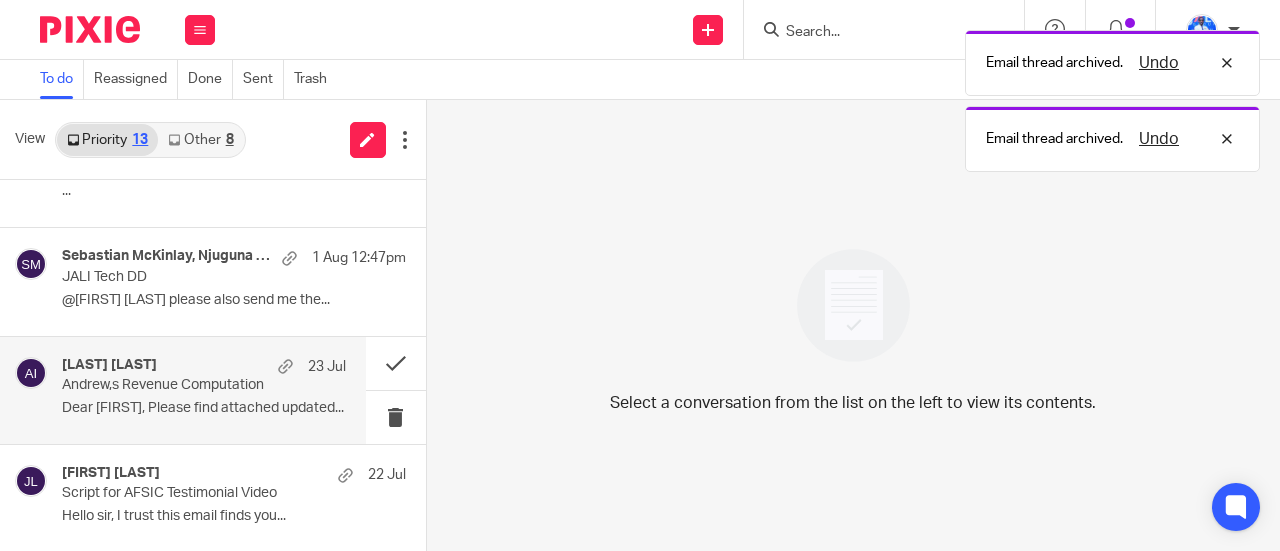 click on "Aphrodice Iyamuremye
23 Jul   Andrew,s Revenue Computation   Dear Felix,   Please find attached updated..." at bounding box center (204, 390) 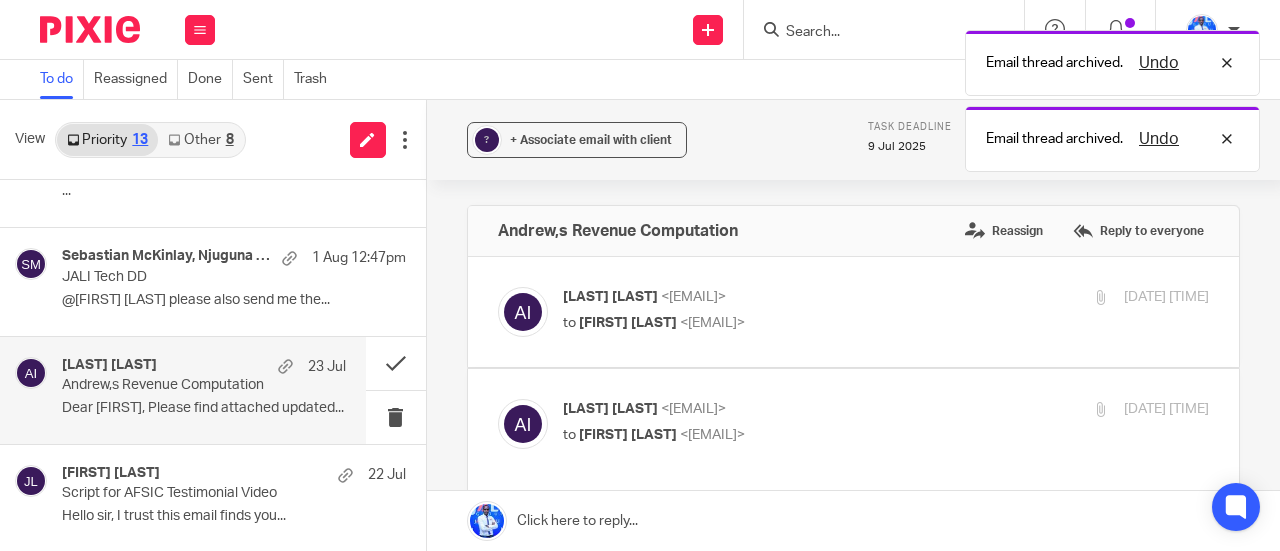 scroll, scrollTop: 0, scrollLeft: 0, axis: both 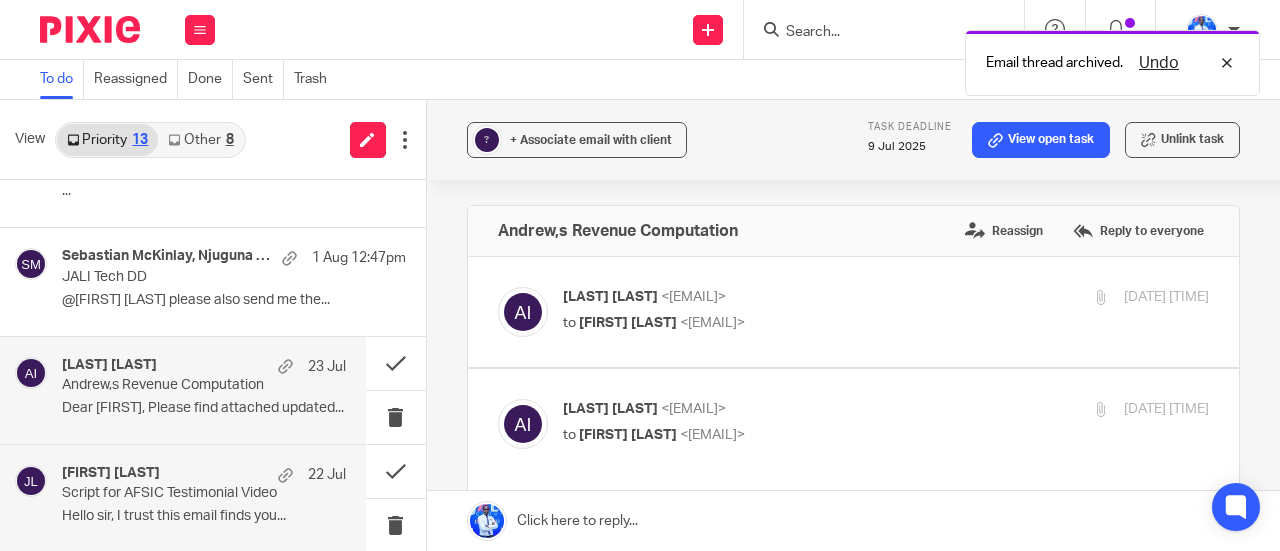 click on "22 Jul" at bounding box center (307, 475) 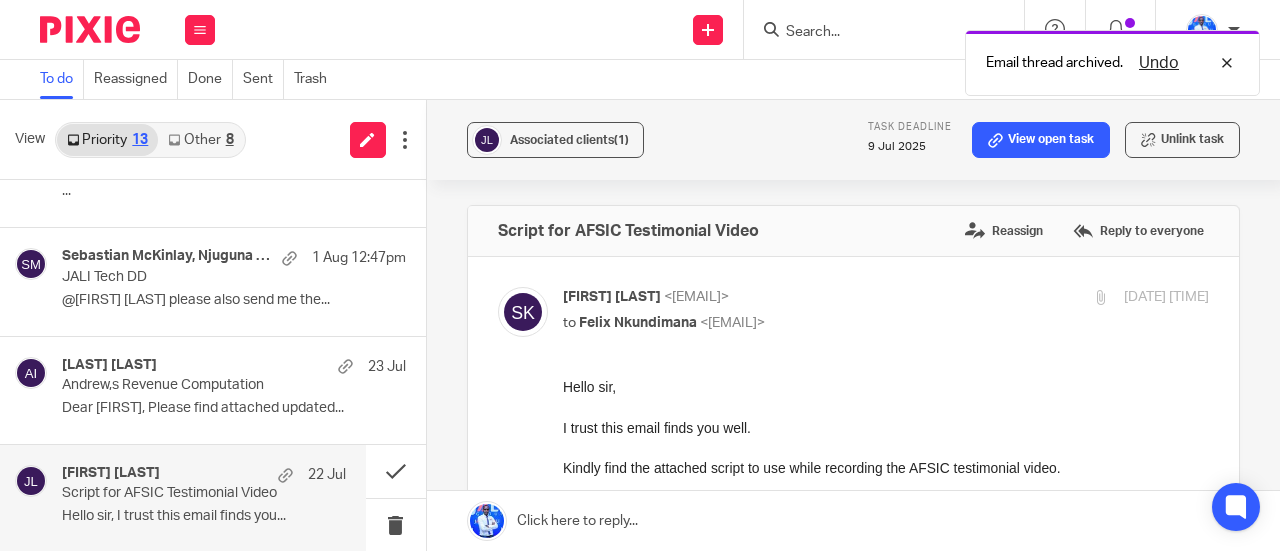 scroll, scrollTop: 0, scrollLeft: 0, axis: both 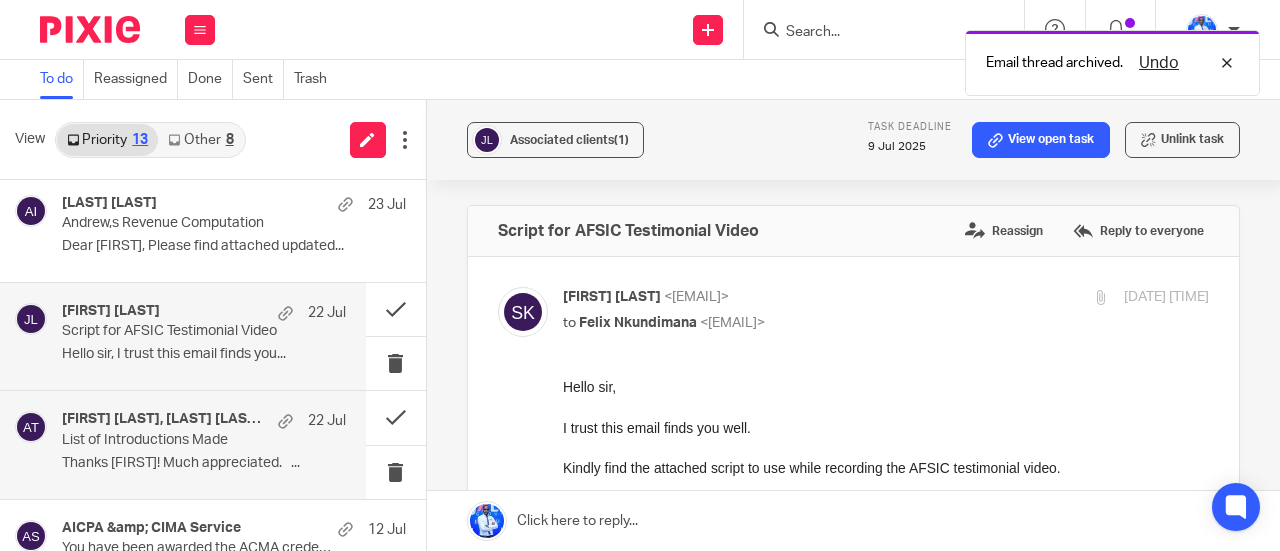 click on "Thanks Felix! Much appreciated.         ..." at bounding box center [204, 463] 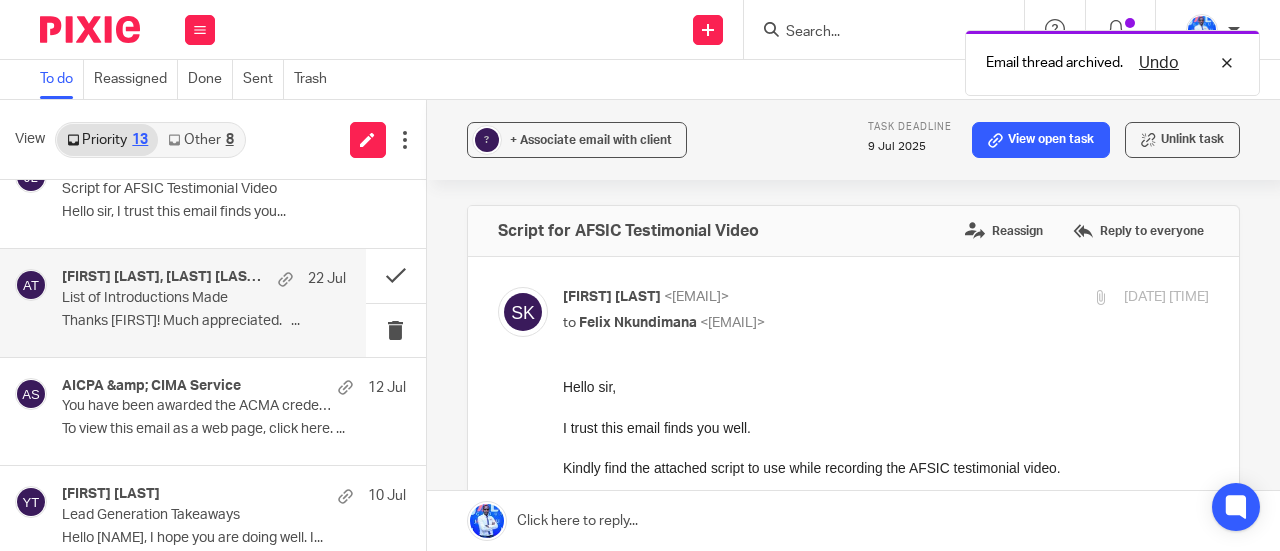 scroll, scrollTop: 366, scrollLeft: 0, axis: vertical 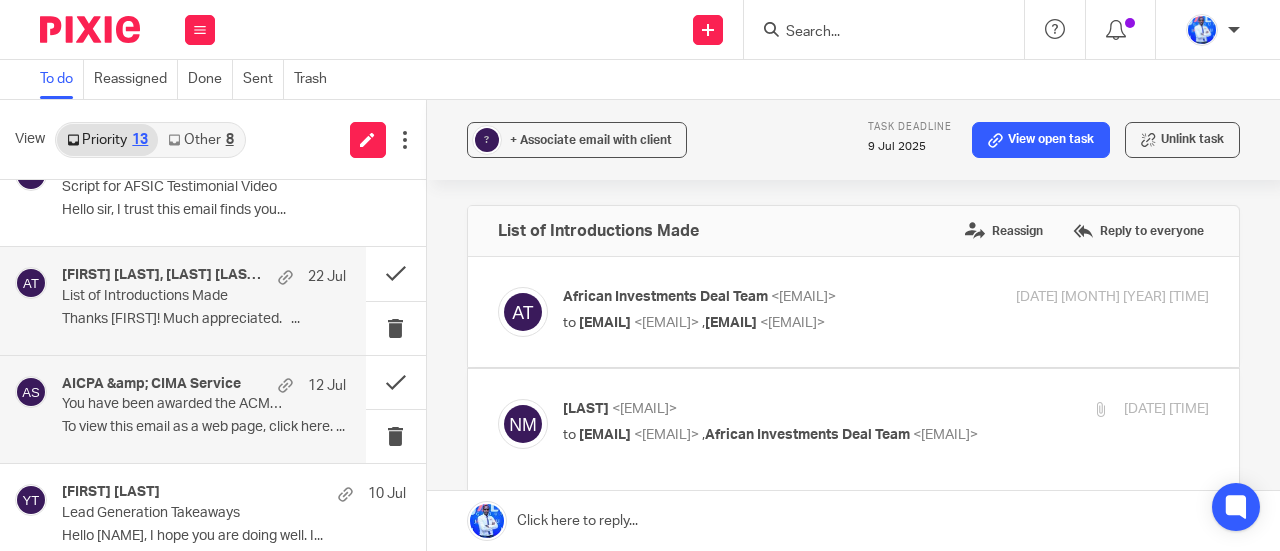 click on "To view this email as a web page, click here.  ..." at bounding box center [204, 427] 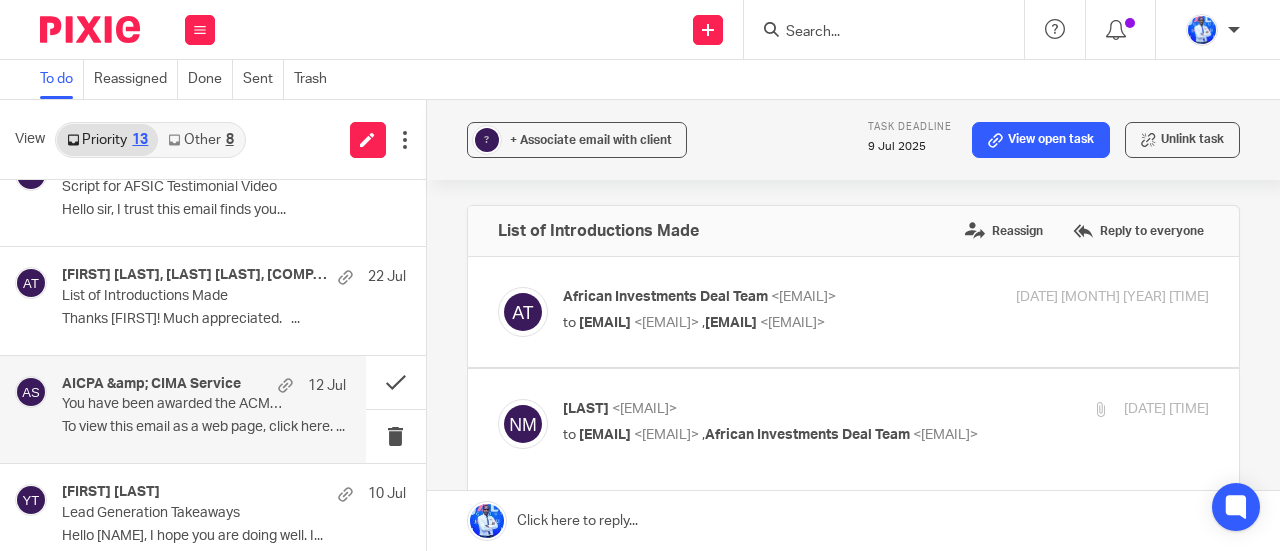 scroll, scrollTop: 384, scrollLeft: 0, axis: vertical 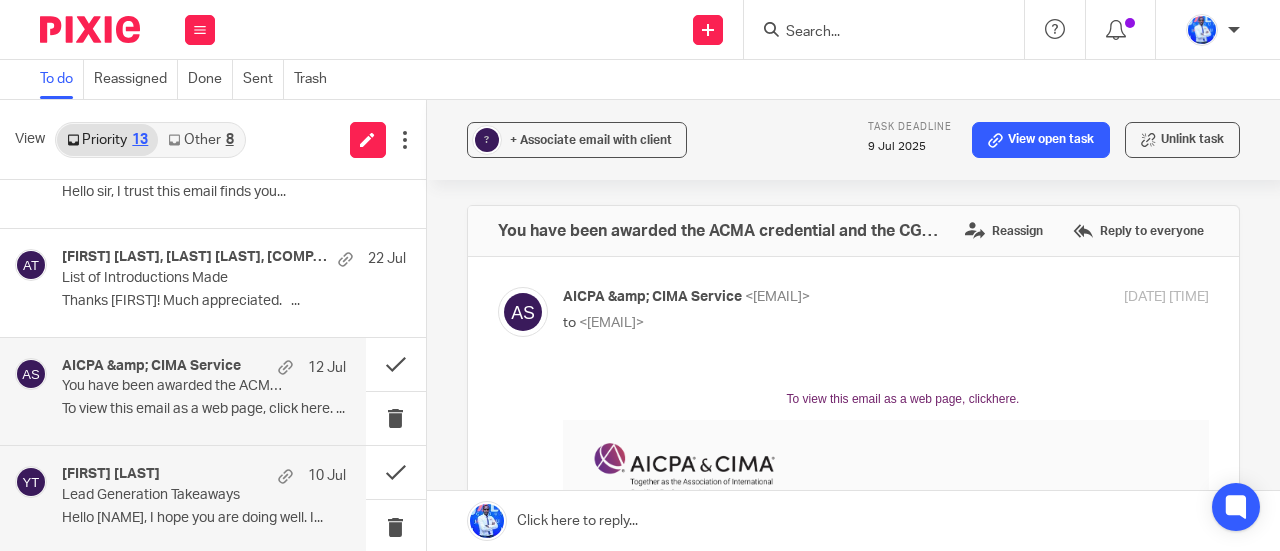 click on "10 Jul" at bounding box center (307, 476) 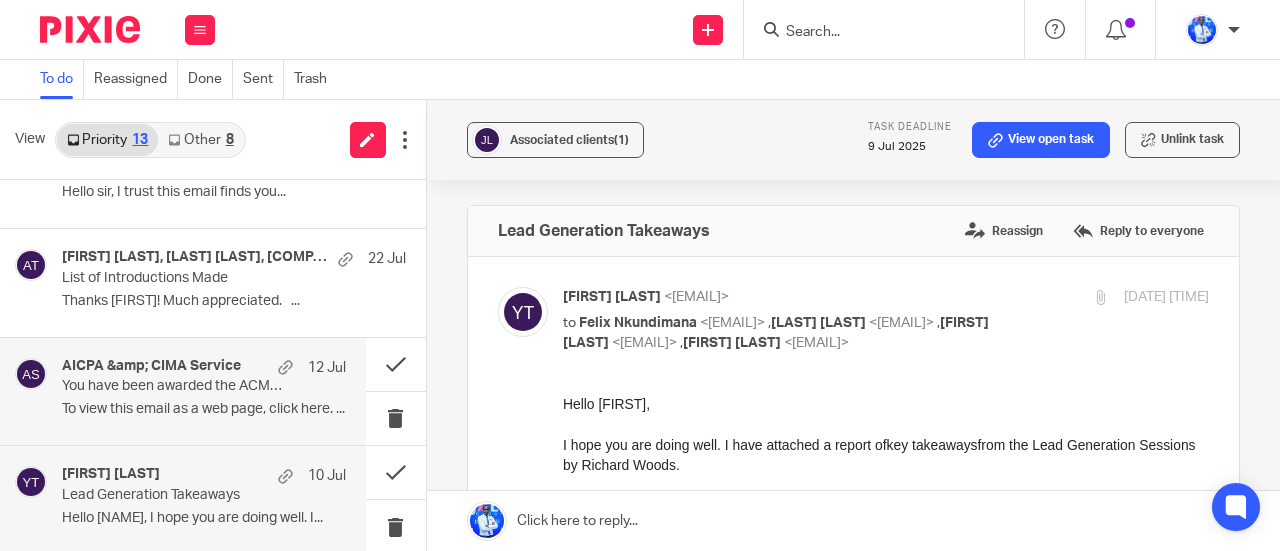 scroll, scrollTop: 0, scrollLeft: 0, axis: both 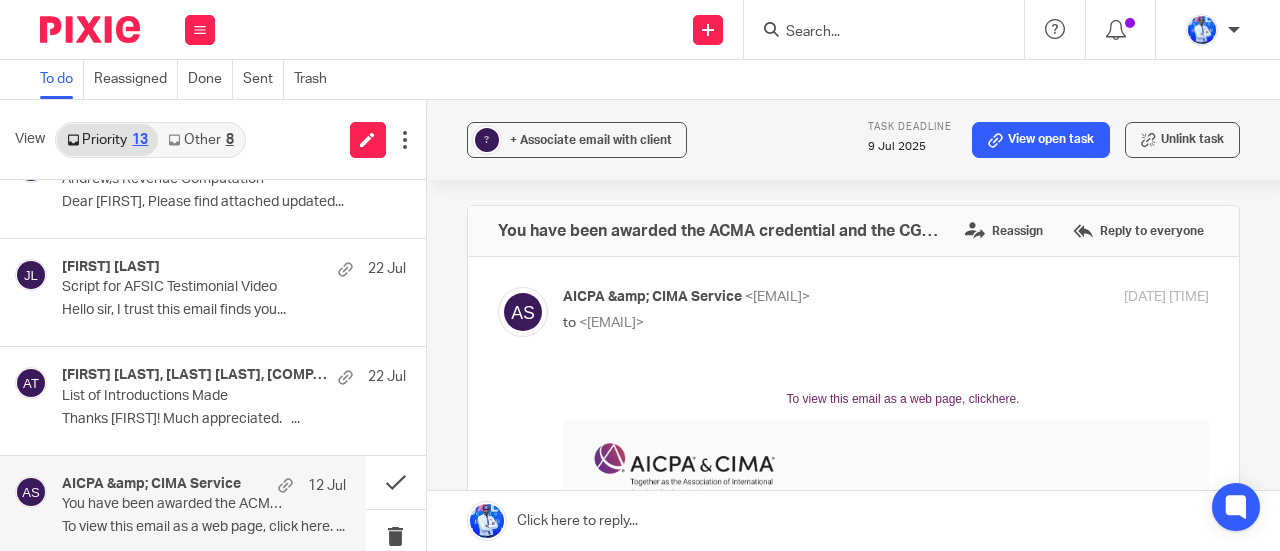 click on "List of Introductions Made" at bounding box center (199, 396) 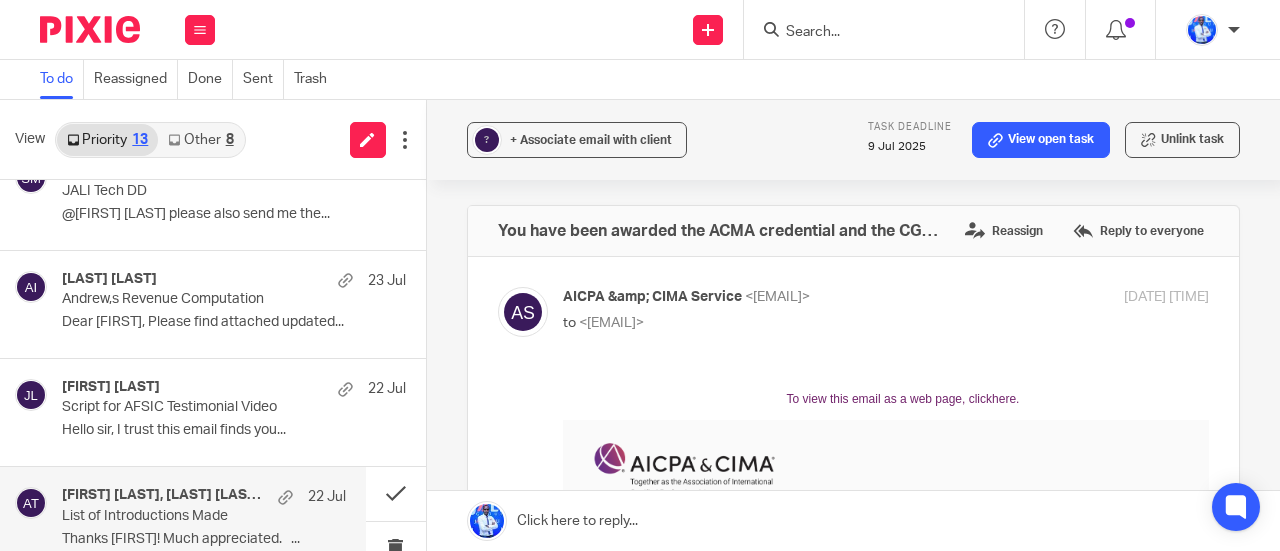 scroll, scrollTop: 134, scrollLeft: 0, axis: vertical 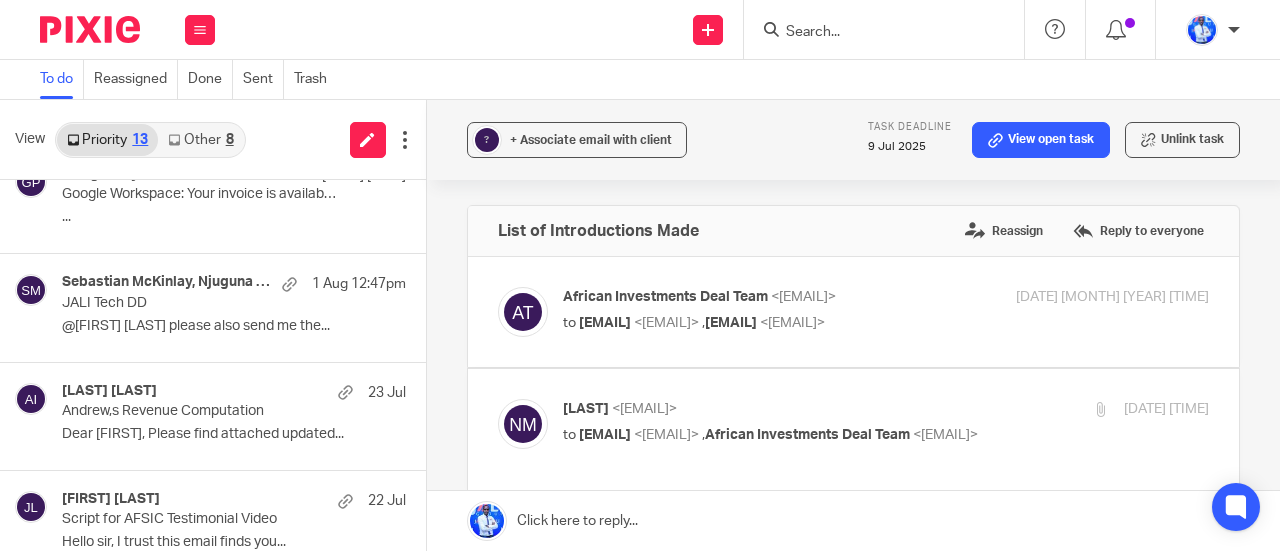click on "23 Jul" at bounding box center [367, 393] 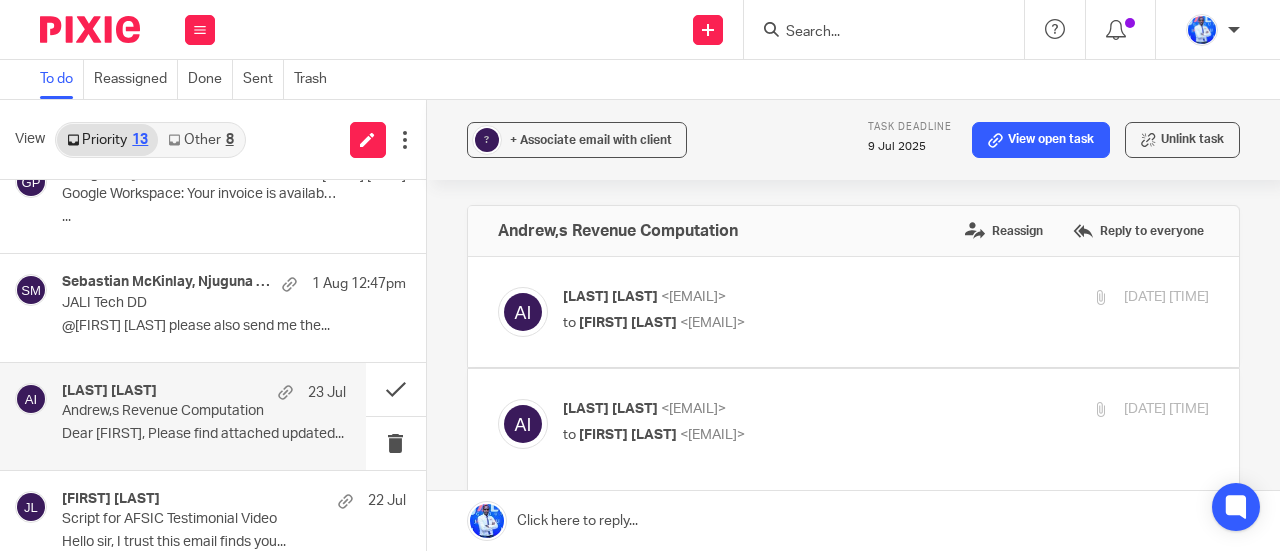 scroll, scrollTop: 0, scrollLeft: 0, axis: both 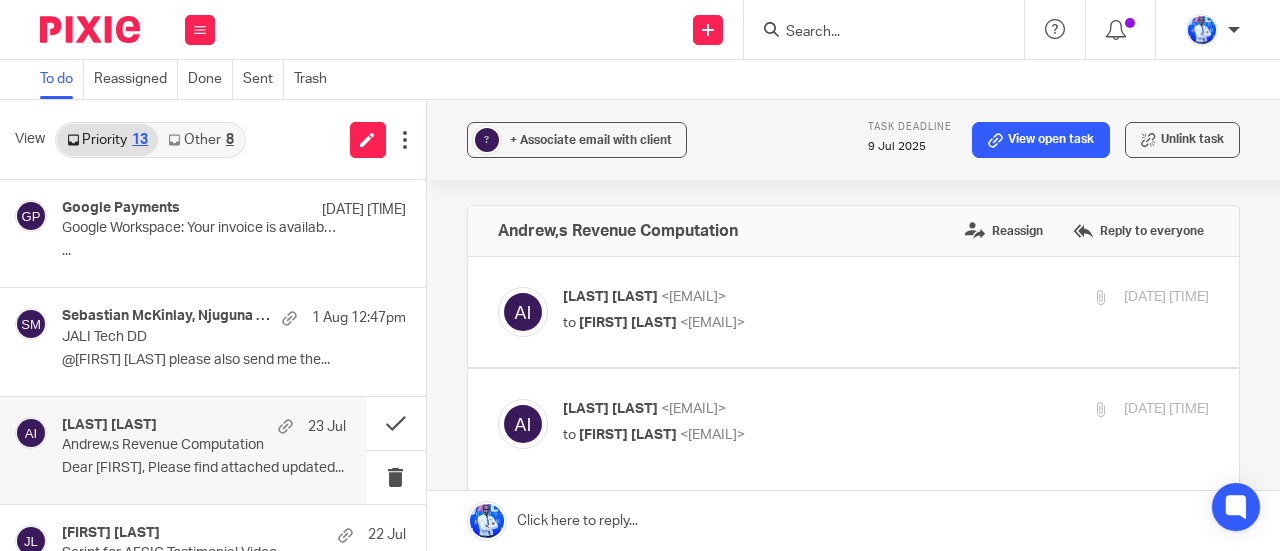 click on "Sebastian McKinlay, Njuguna Kamau, Andrew Omondi Wamira
1 Aug 12:47pm   JALI Tech DD   @Frank Mugisha please also send me the..." at bounding box center (213, 341) 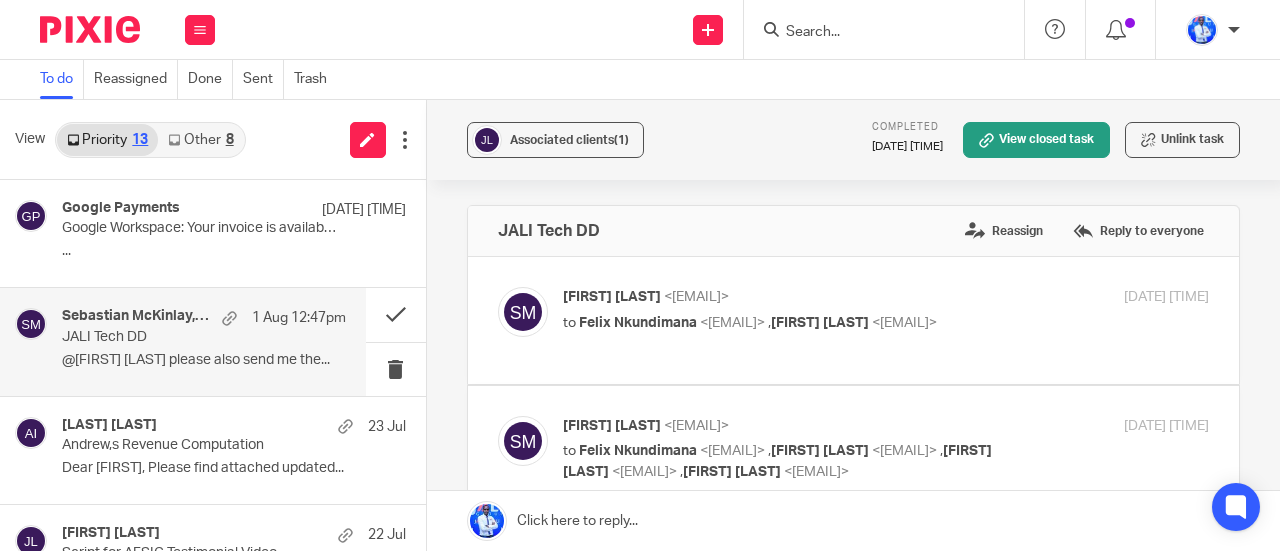 scroll, scrollTop: 0, scrollLeft: 0, axis: both 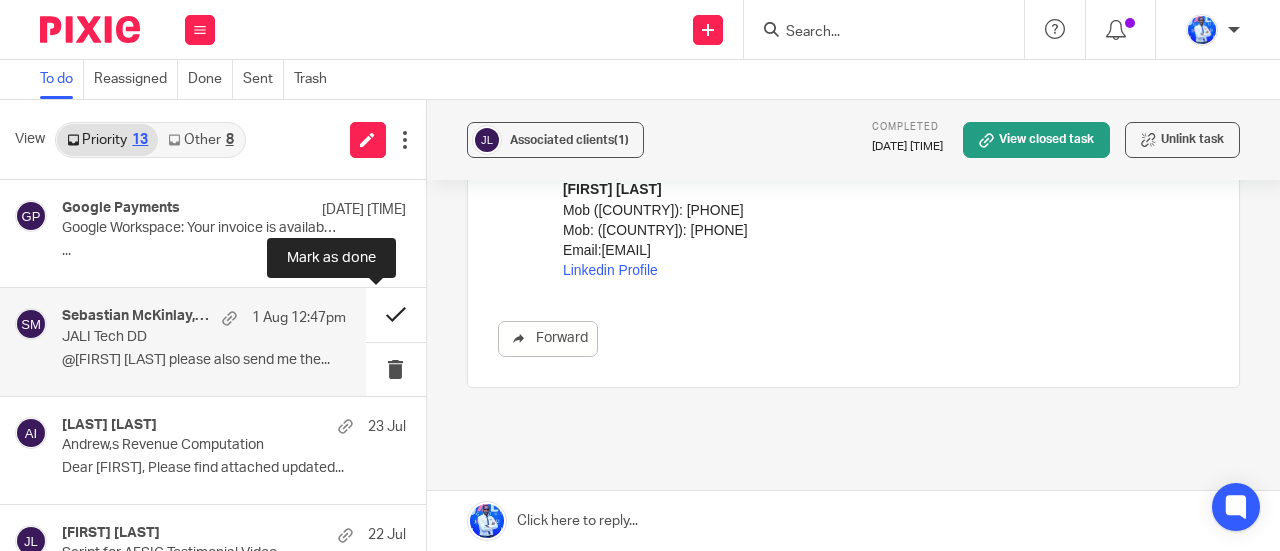 click at bounding box center [396, 314] 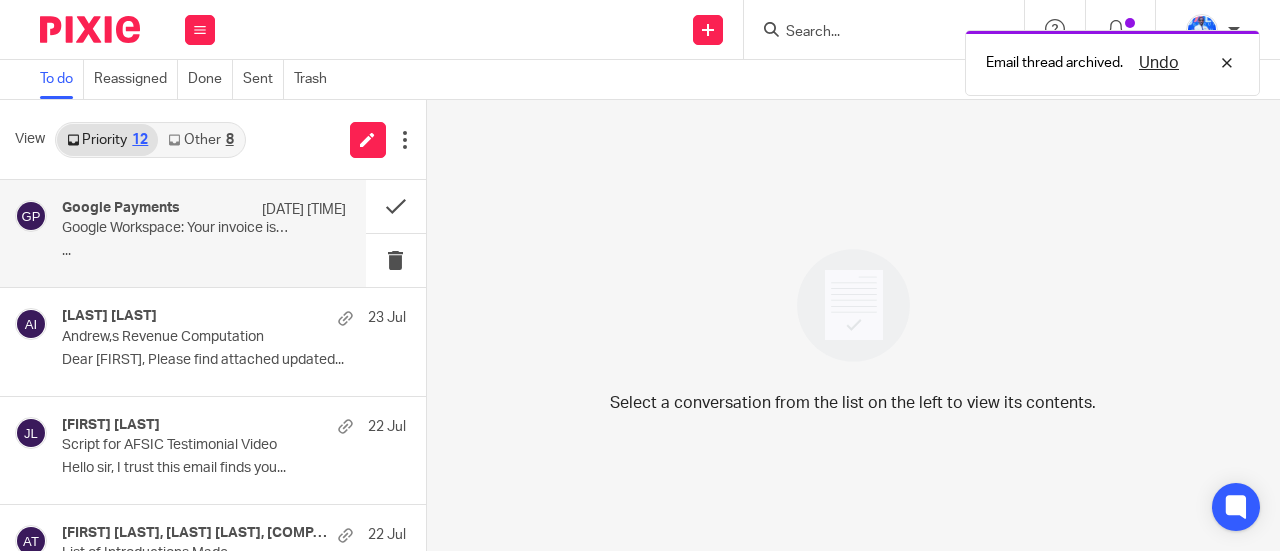 click on "..." at bounding box center [204, 251] 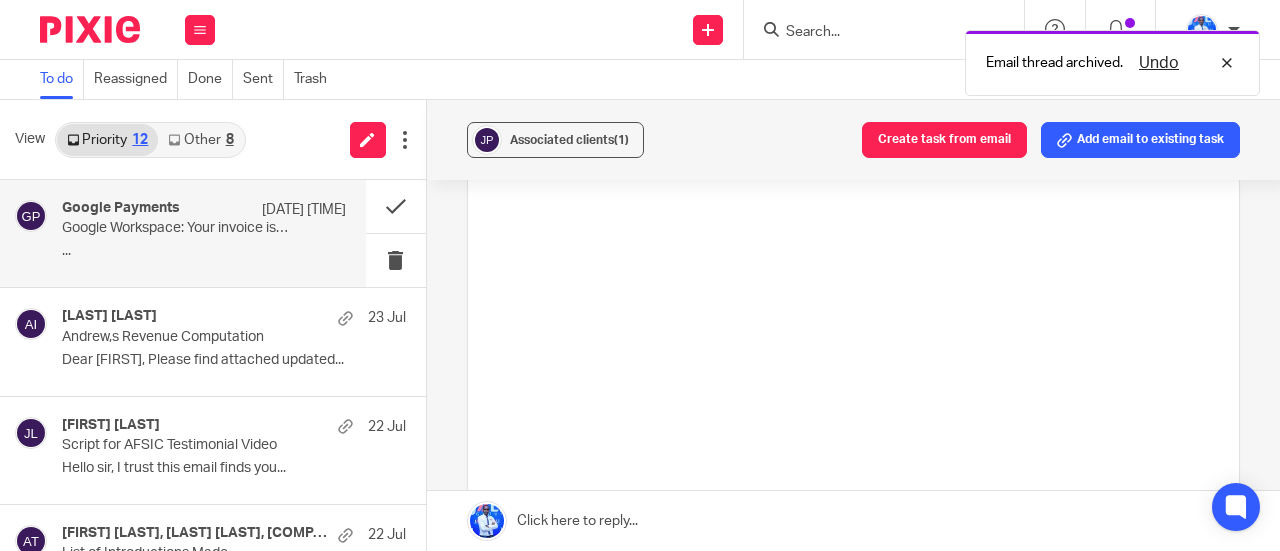 scroll, scrollTop: 0, scrollLeft: 0, axis: both 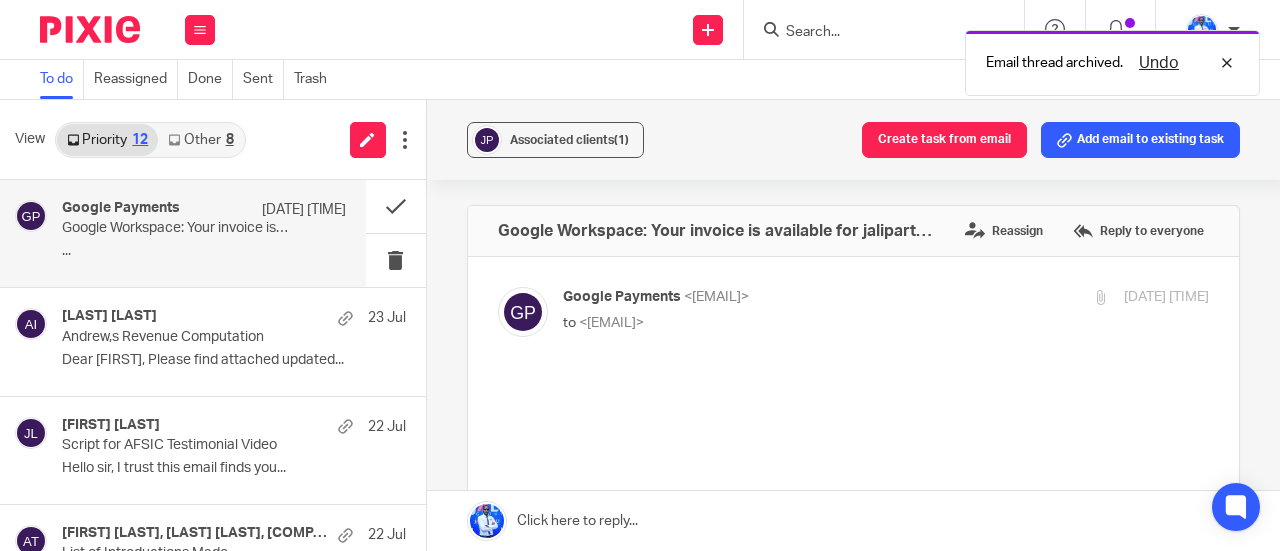 click on "8" at bounding box center (230, 140) 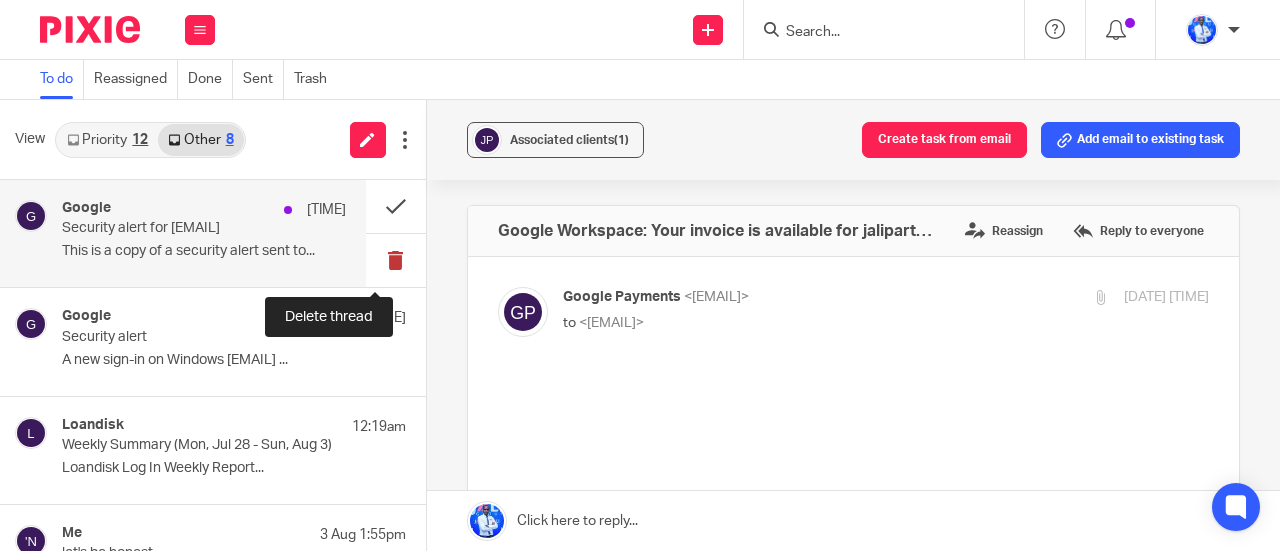 click at bounding box center (396, 260) 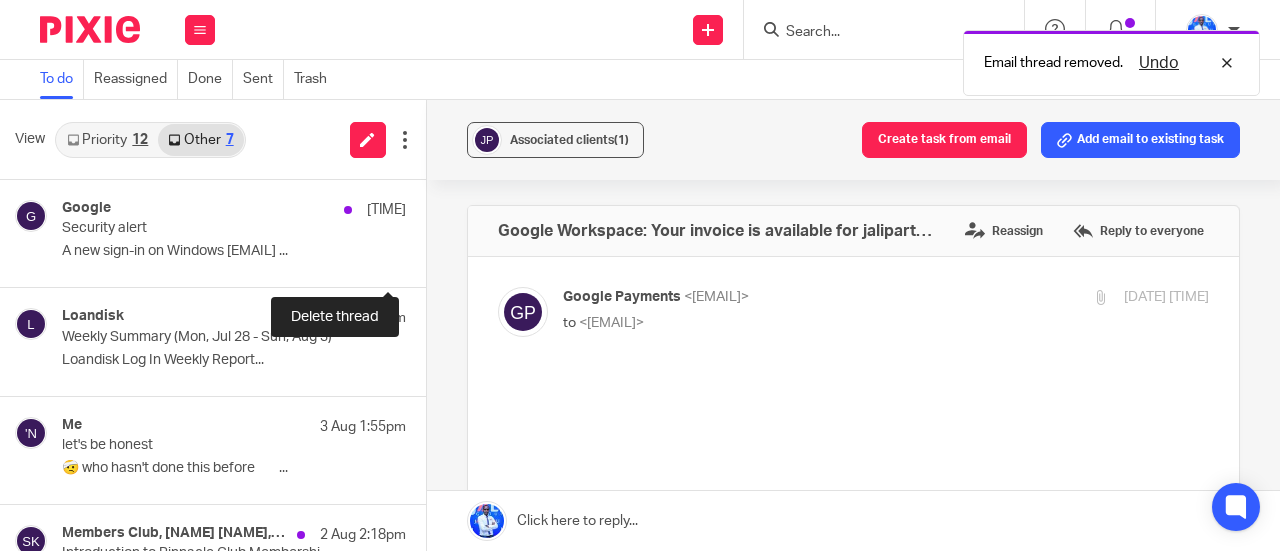 click at bounding box center (434, 260) 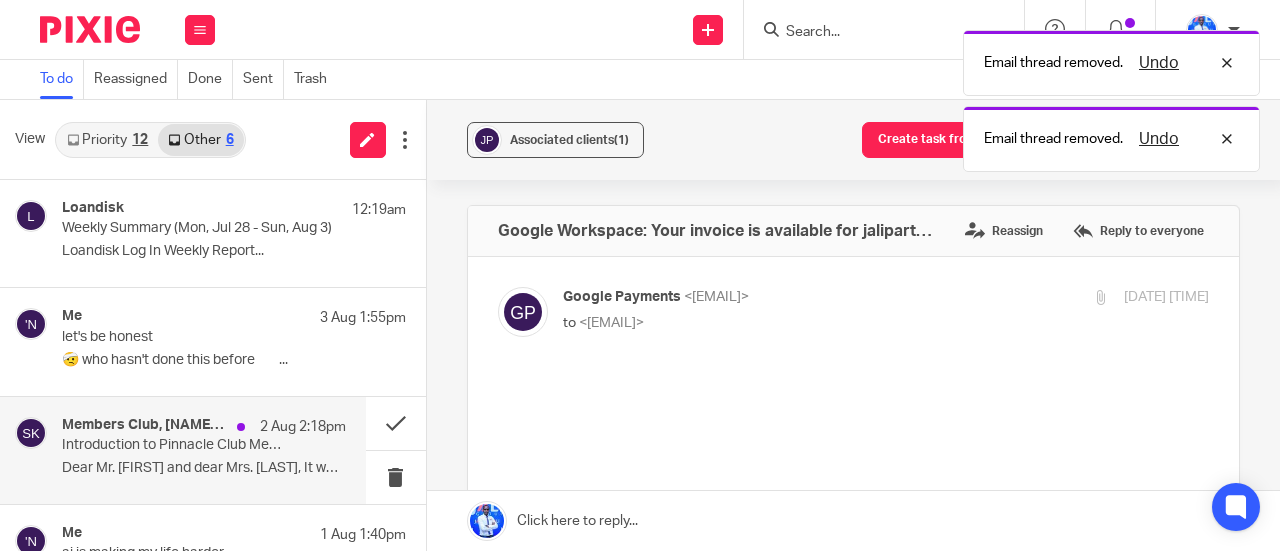 click on "2 Aug 2:18pm" at bounding box center (303, 427) 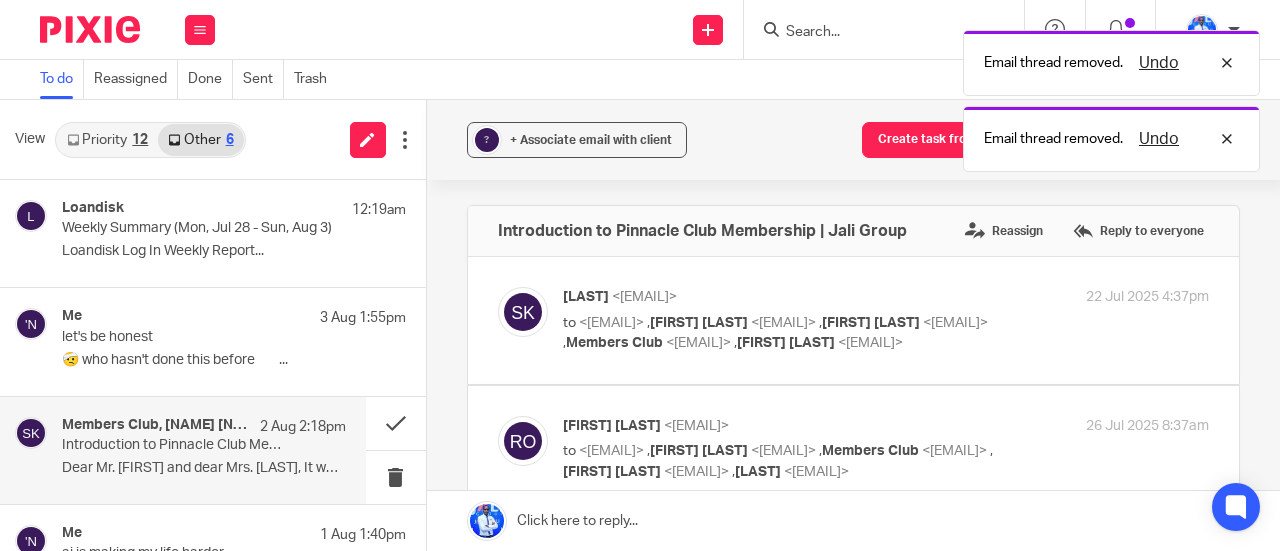 scroll, scrollTop: 0, scrollLeft: 0, axis: both 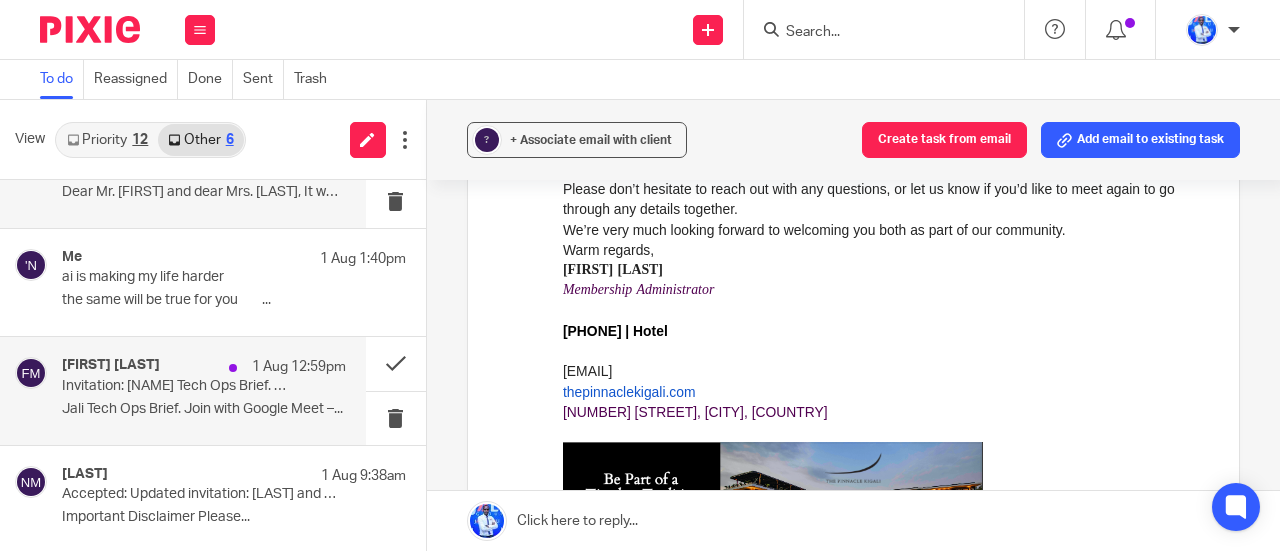 click on "Frank Mugisha
1 Aug 12:59pm   Invitation: Jali Tech Ops Brief. @ Mon Aug 4, 2025 3pm - 3:30pm (CAT) (Felix Nkundimana)   Jali Tech Ops Brief. Join with Google Meet –..." at bounding box center [204, 390] 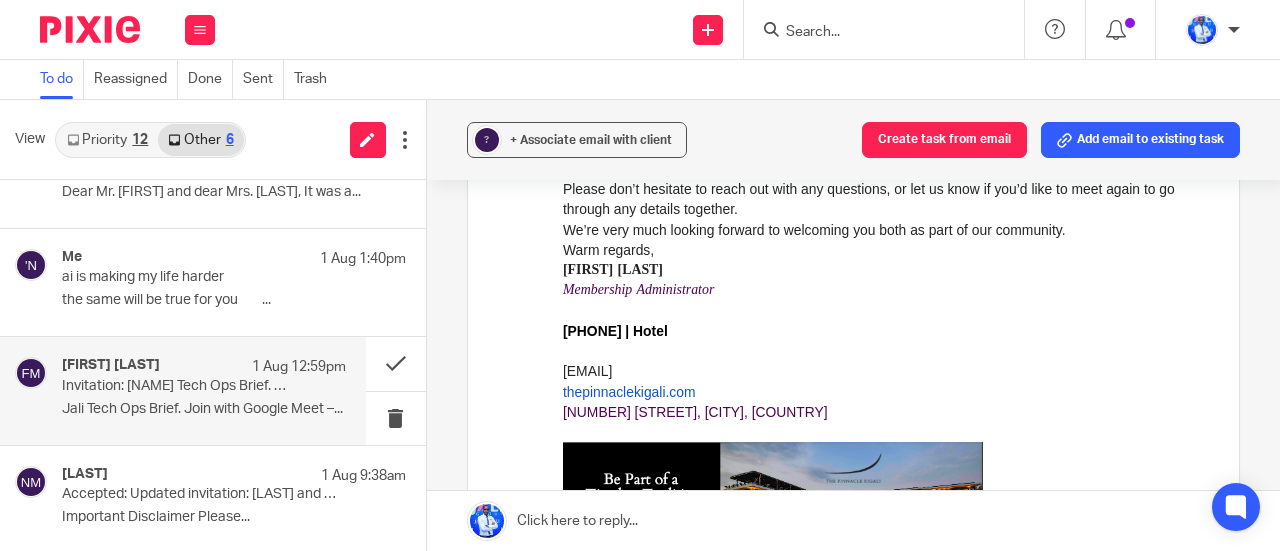 scroll, scrollTop: 0, scrollLeft: 0, axis: both 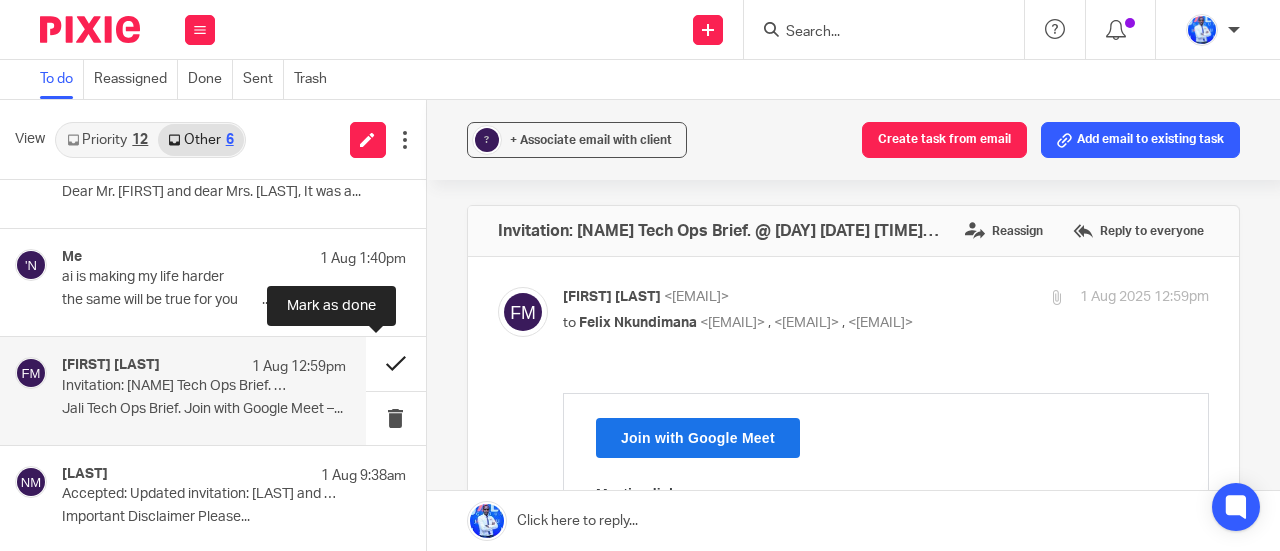 click at bounding box center [396, 363] 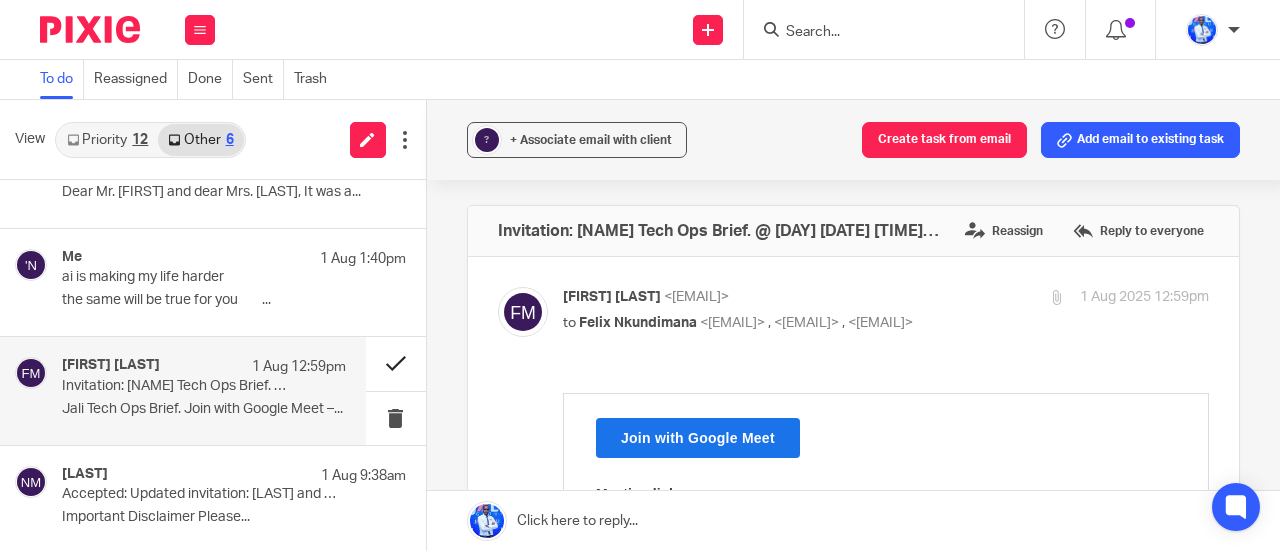 scroll, scrollTop: 168, scrollLeft: 0, axis: vertical 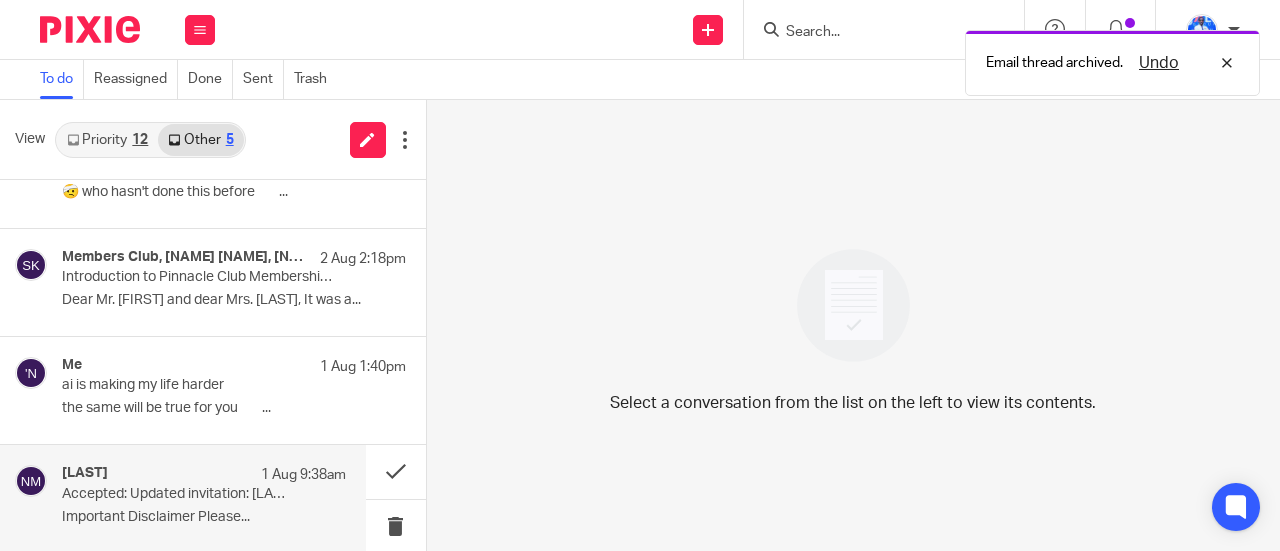 click on "Accepted: Updated invitation: Nombulelo and Felix Nkundimana @ Thu Aug 7, 2025 10am - 11am (CAT) (nombulelo@africaninvestments.co)" at bounding box center [175, 494] 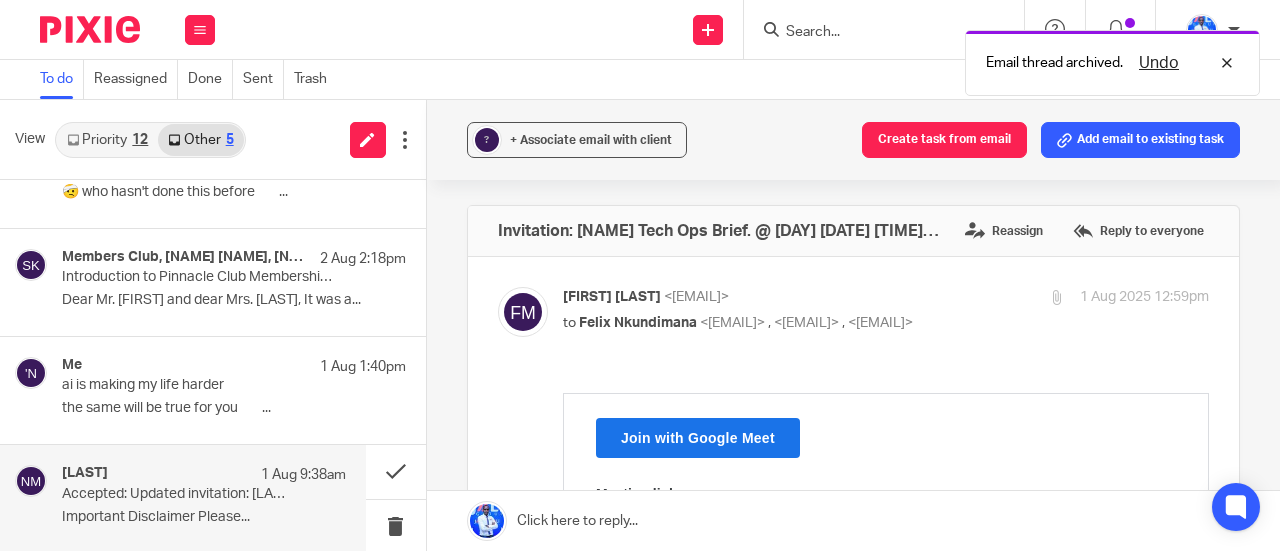 scroll, scrollTop: 0, scrollLeft: 0, axis: both 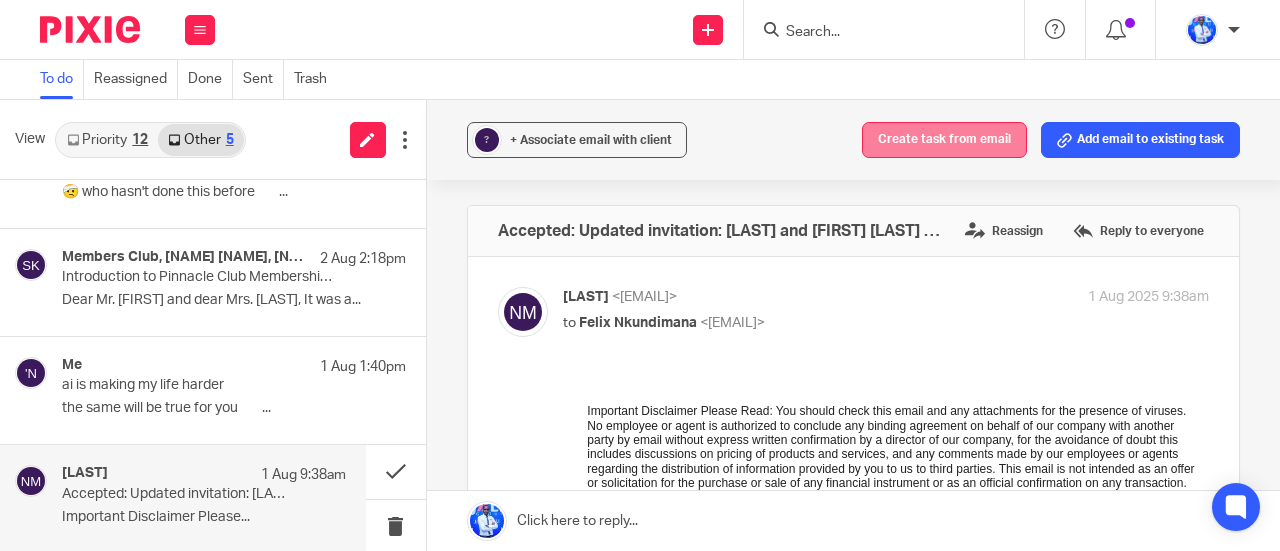 click on "Create task from email" at bounding box center (944, 140) 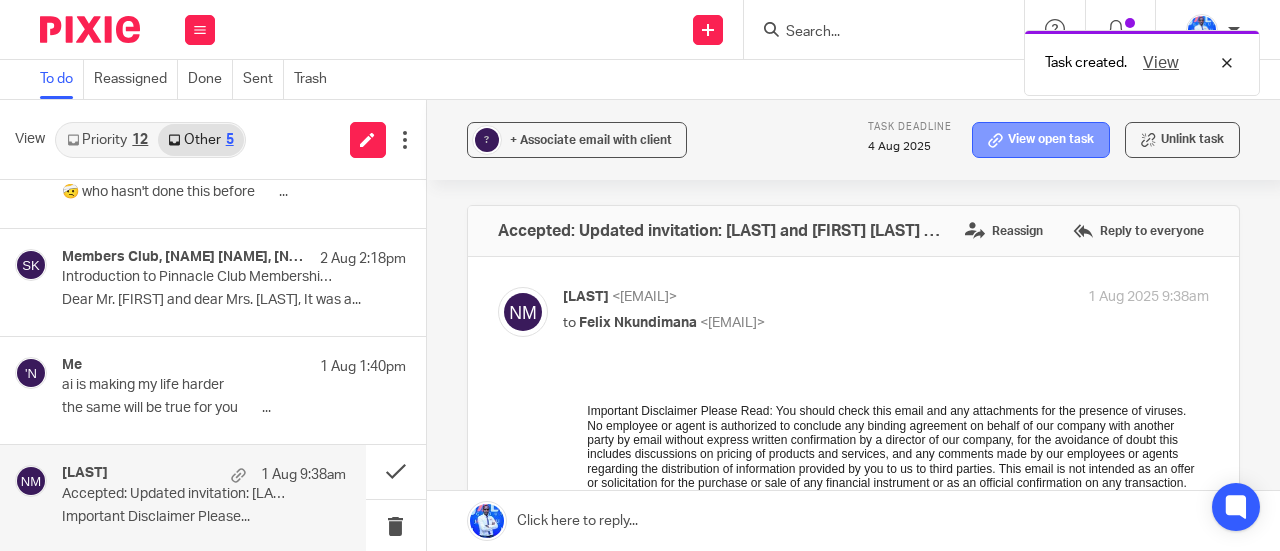 click at bounding box center (995, 140) 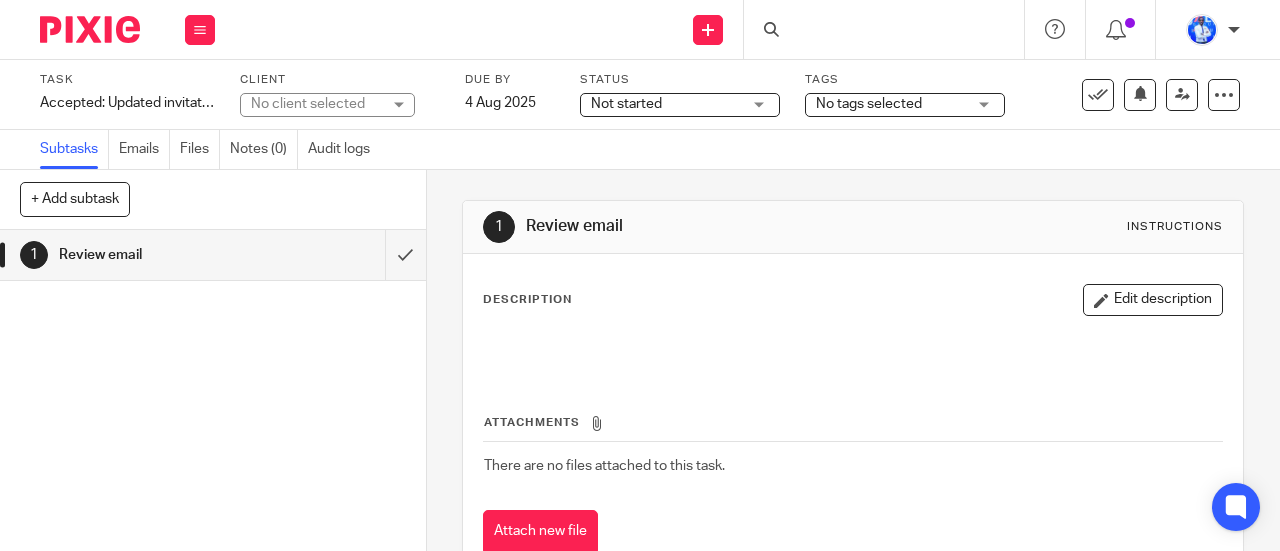 scroll, scrollTop: 0, scrollLeft: 0, axis: both 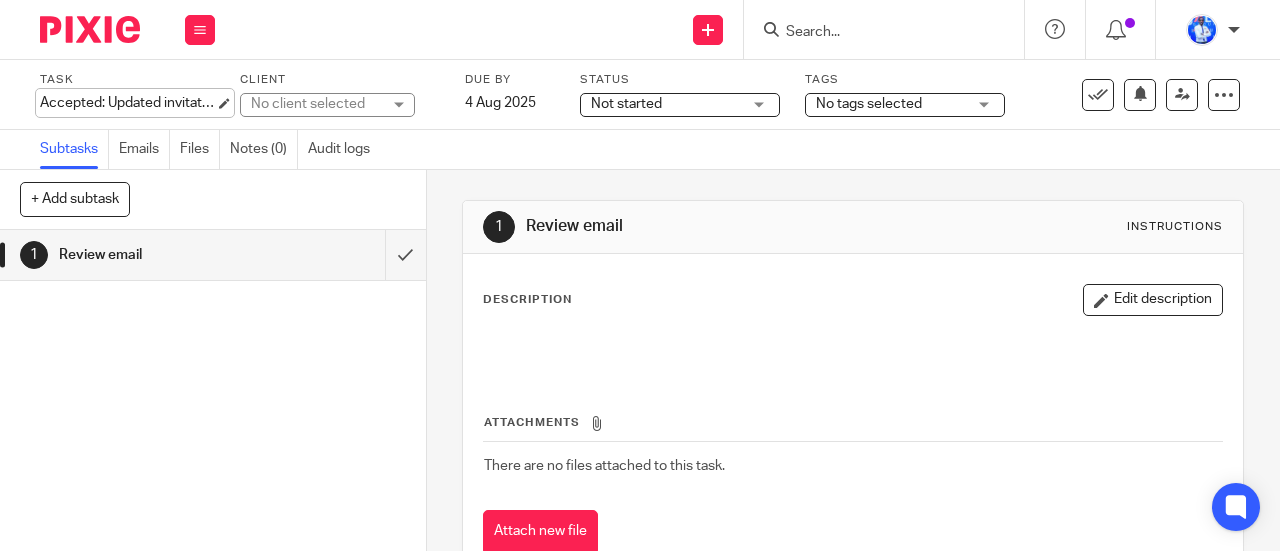 click on "Task
Accepted: Updated invitation: [FIRST] [LAST] and [FIRST] [LAST] @ Thu Aug 7, 2025 10am - 11am (CAT) ([EMAIL])   Save
Accepted: Updated invitation: [FIRST] [LAST] and [FIRST] [LAST] @ Thu Aug 7, 2025 10am - 11am (CAT) ([EMAIL])" at bounding box center (127, 94) 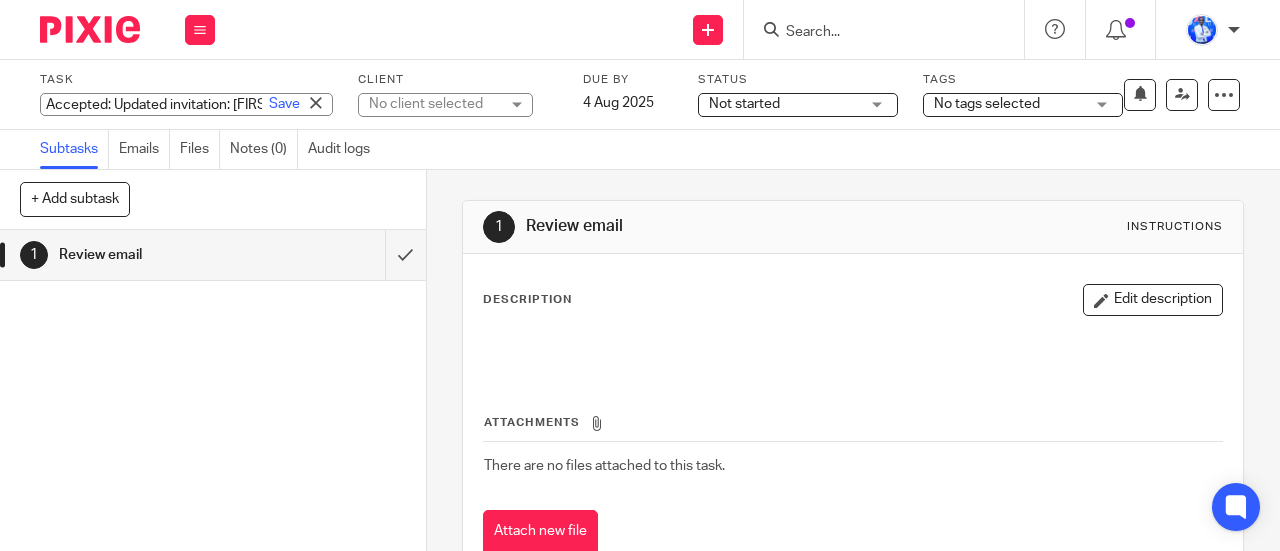 click on "Accepted: Updated invitation: [FIRST] [LAST] and [FIRST] [LAST] @ Thu Aug 7, 2025 10am - 11am (CAT) ([EMAIL])   Save
Accepted: Updated invitation: [FIRST] [LAST] and [FIRST] [LAST] @ Thu Aug 7, 2025 10am - 11am (CAT) ([EMAIL])" at bounding box center [186, 104] 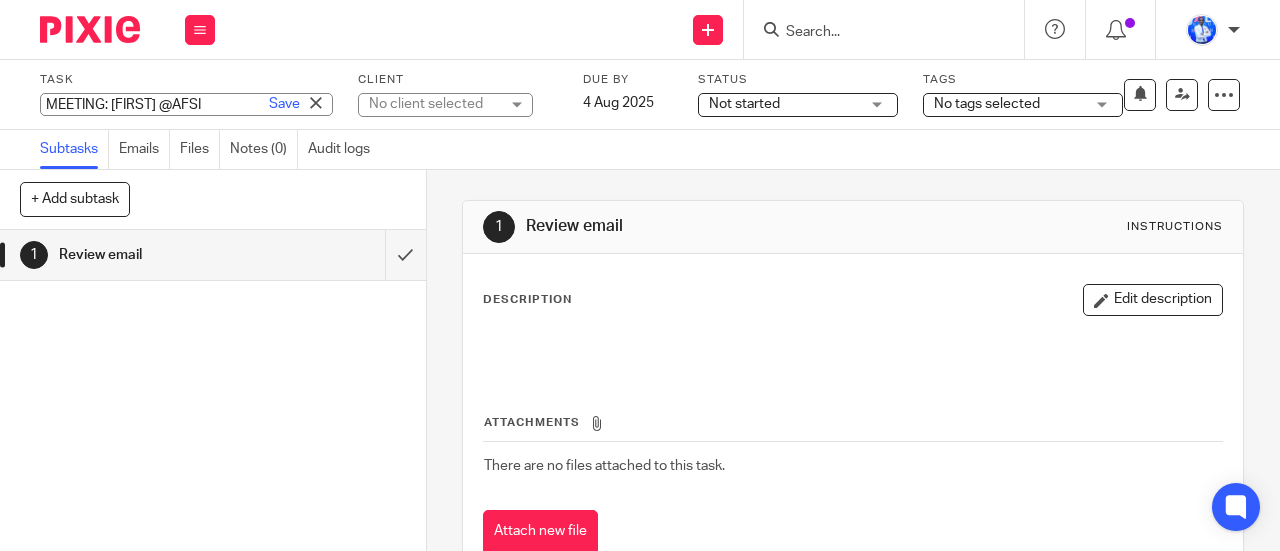 type on "MEETING: Nombulelo @AFSIC" 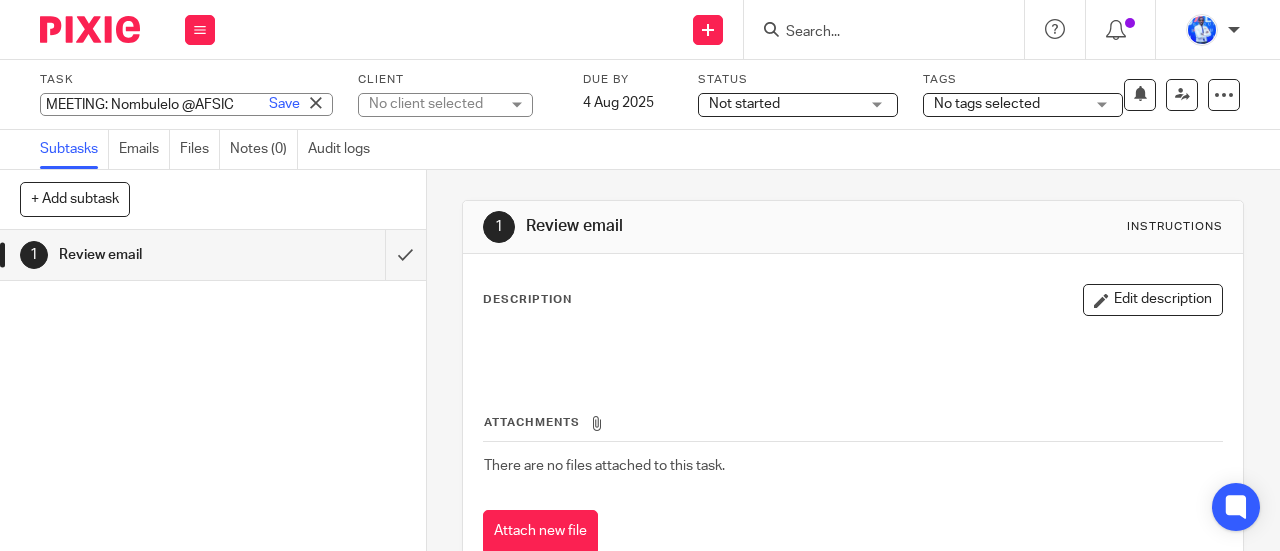scroll, scrollTop: 0, scrollLeft: 18, axis: horizontal 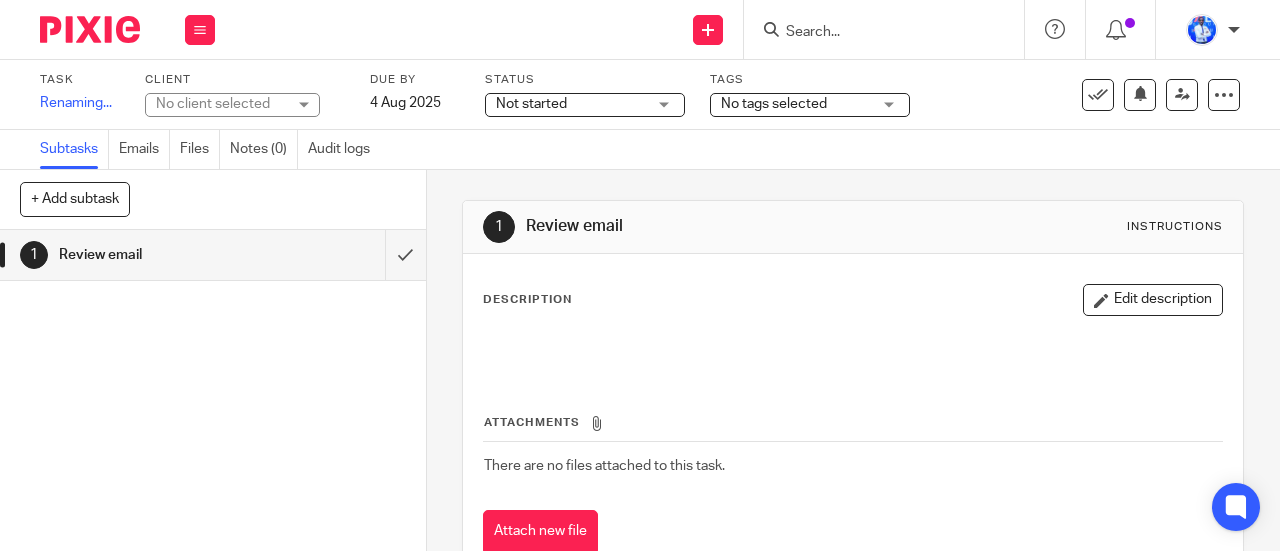 click on "Task
MEETING: [FIRST] @AFSIC   Save     Renaming...                         0 /1
Client
No client selected
No client selected
10X AFRICA Ltd
AANISH TRADING LTD
ABATERANINKUNGA BA SHOLI
ABC RWANDA LTD
ACSP Rwanda
ADVENTURE ROOMS RWANDA LTD
AIR MARC LTD
AIVEN PHARMACY LTD
AMAZING TOOLS COMPANY
AMUGES NEW HARDWARE LTD
AWO PARTNERS LTD
AZIZI LIFE EXPERIENCES LTD
AZIZI LIFE LTD
BC Limited
BC TRADE LTD
BEE LIGHT LTD
BELAY RWANDA LTD
BOUTIQUE UA COMPANY LTD" at bounding box center (490, 94) 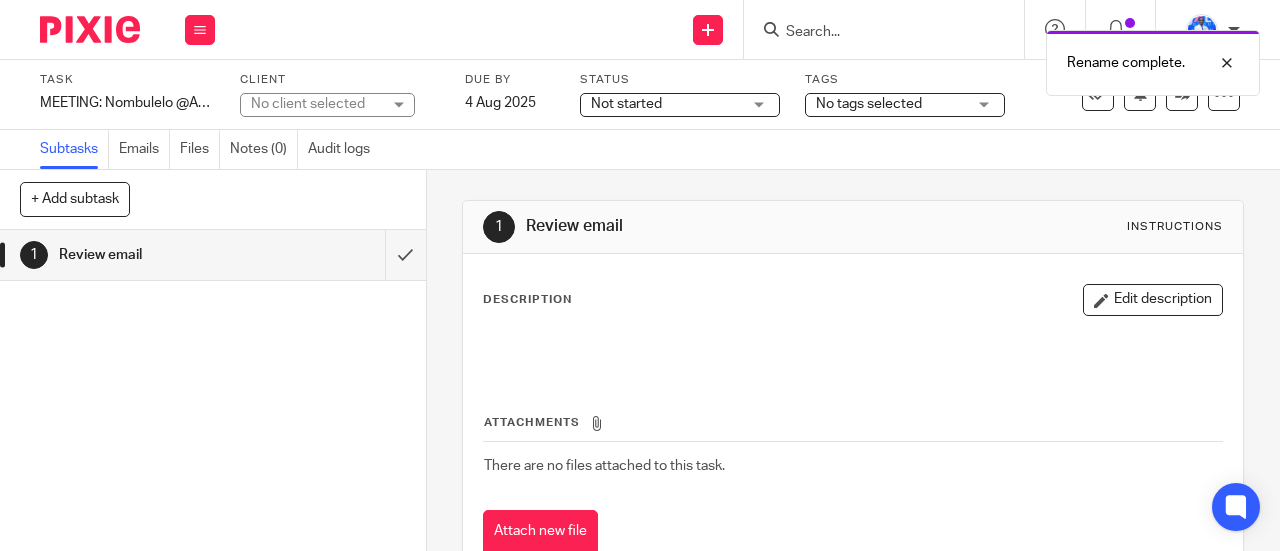 click on "No client selected" at bounding box center [316, 104] 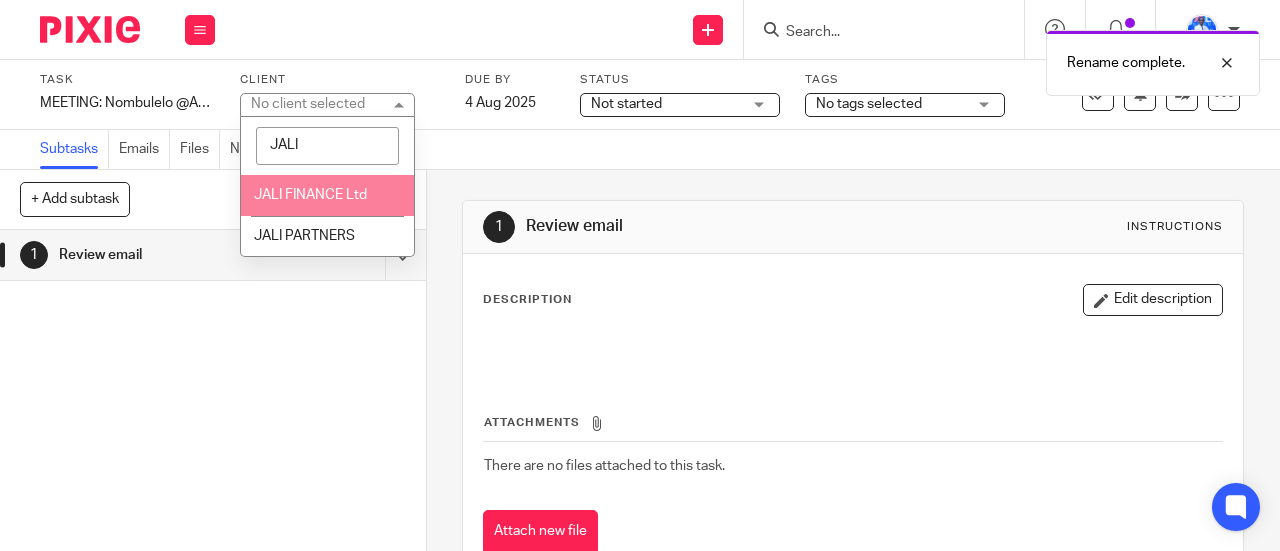 type on "JALI" 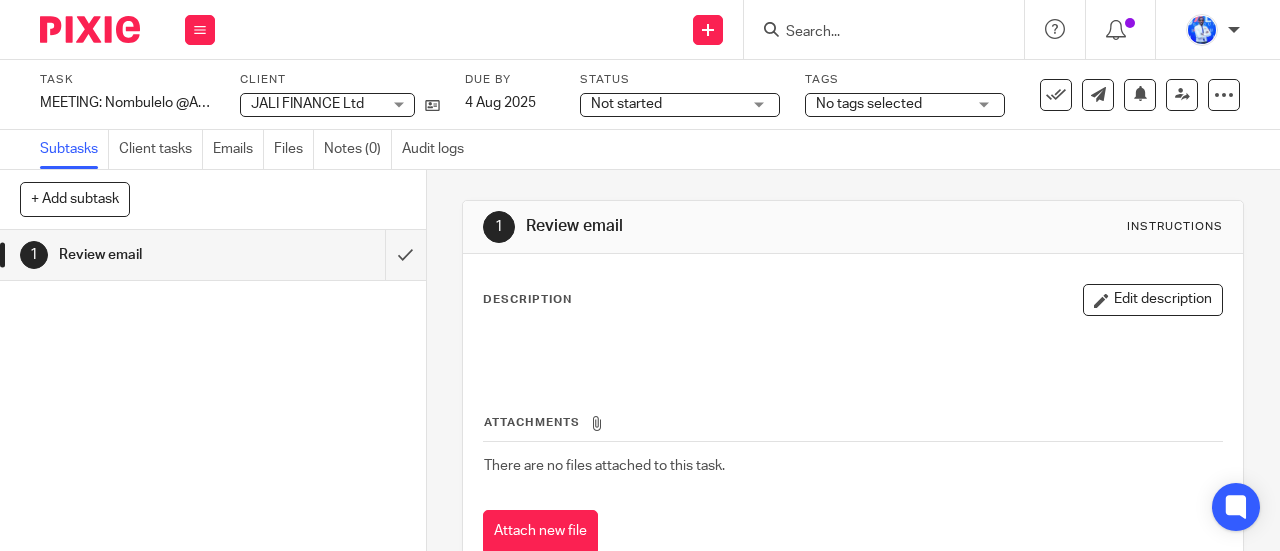 scroll, scrollTop: 0, scrollLeft: 0, axis: both 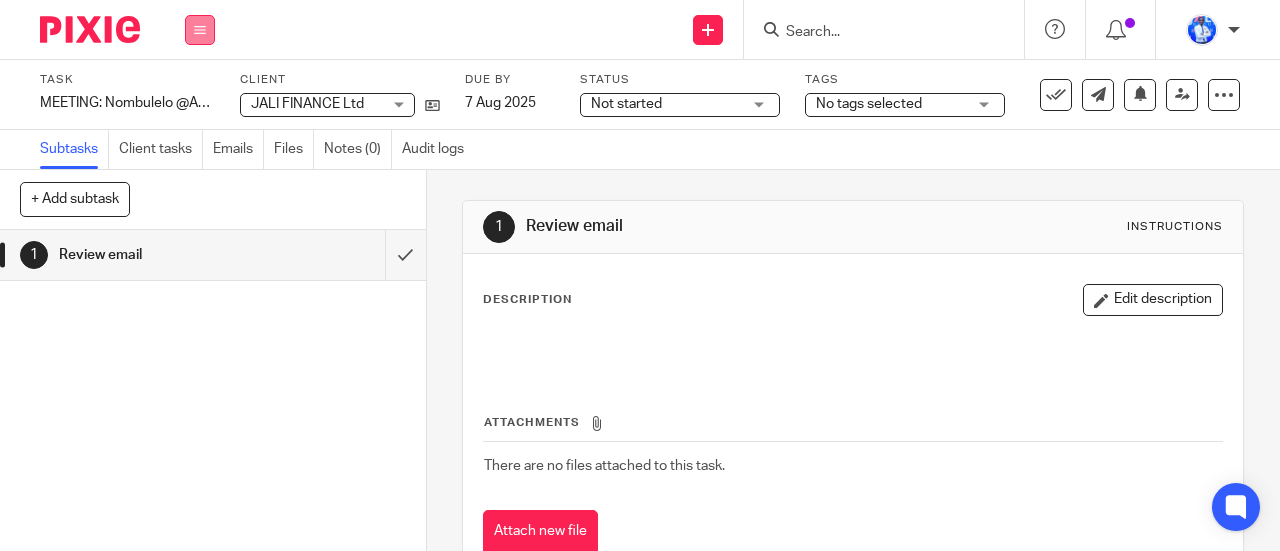 click at bounding box center [200, 30] 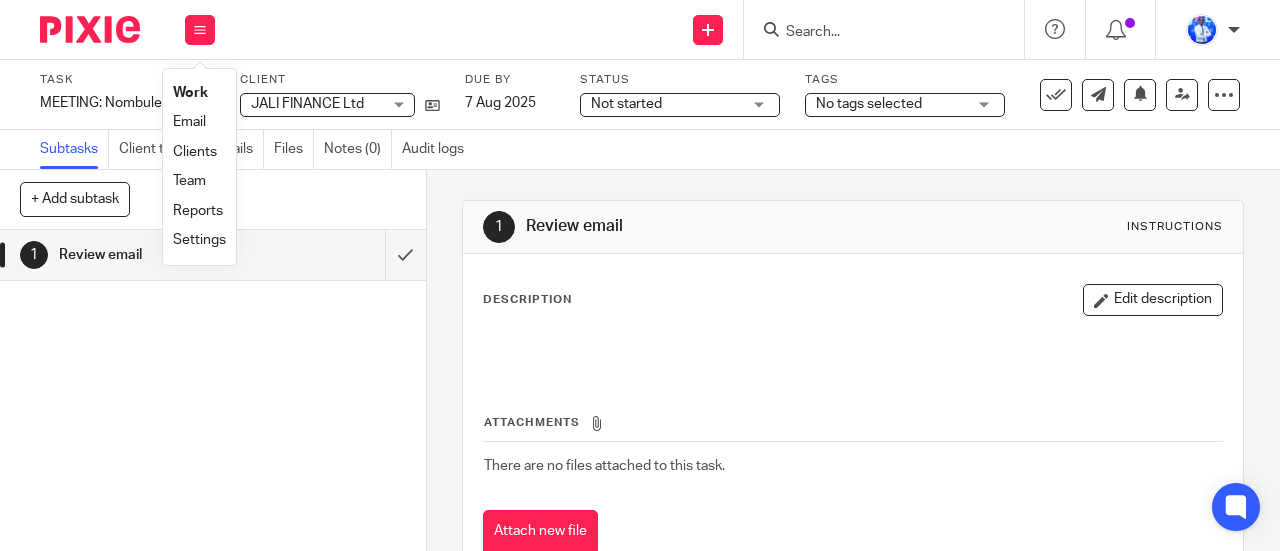 click on "Email" at bounding box center (189, 122) 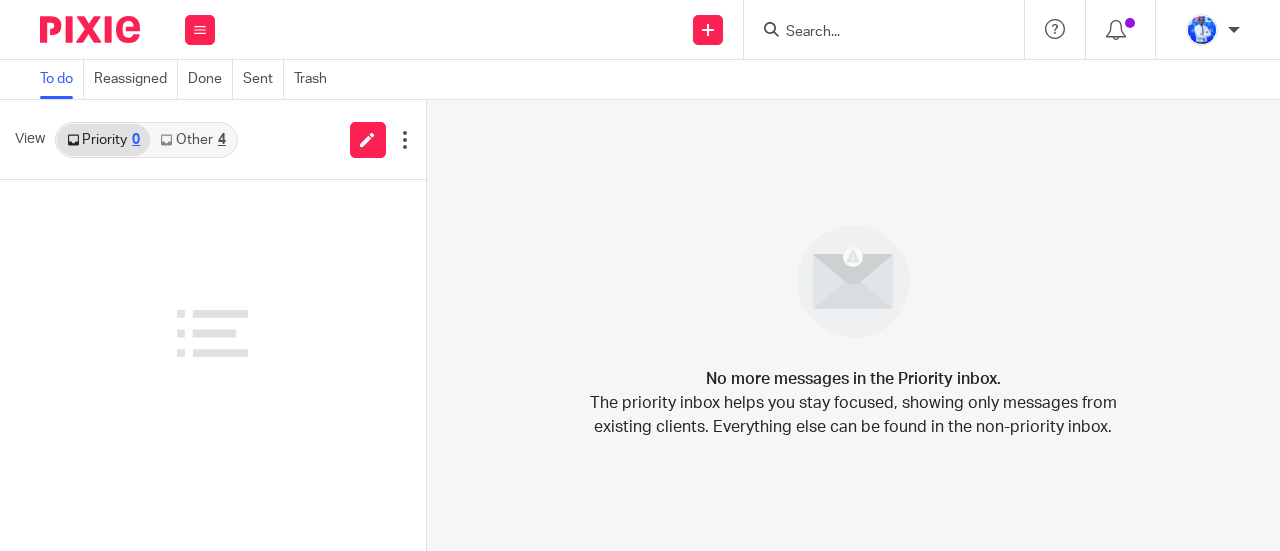 scroll, scrollTop: 0, scrollLeft: 0, axis: both 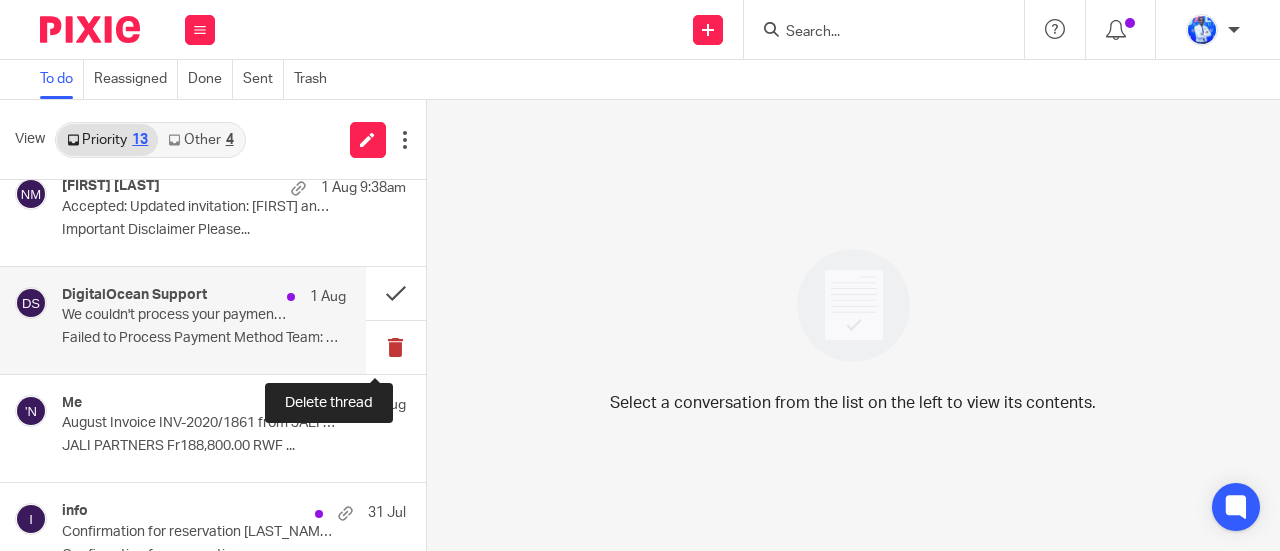 click at bounding box center [396, 347] 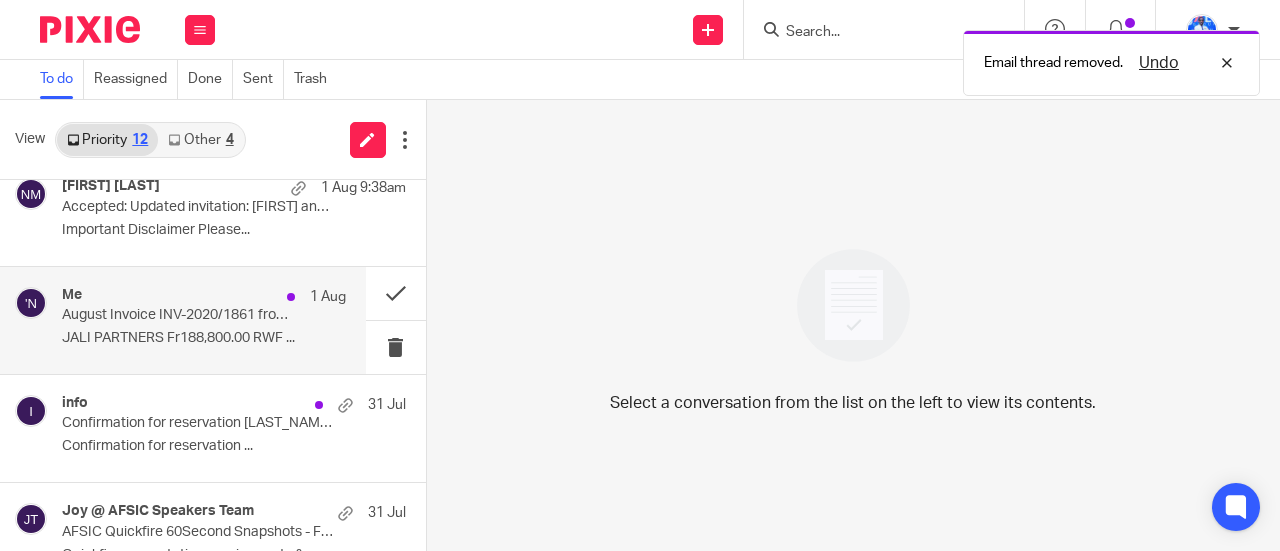 click on "JALI PARTNERS       Fr188,800.00  RWF       ..." at bounding box center (204, 338) 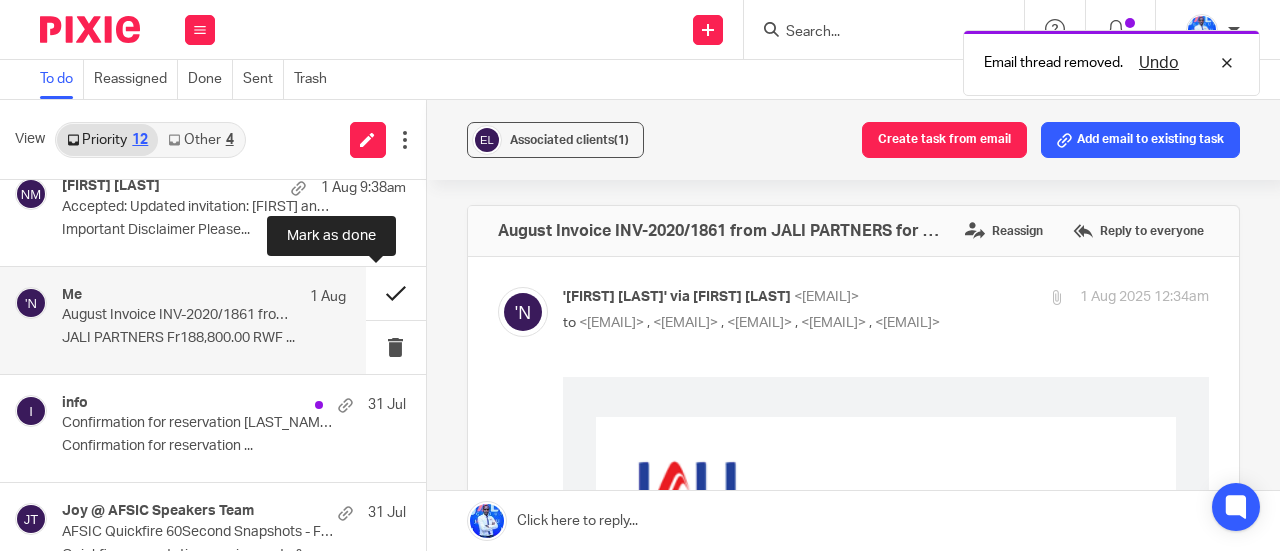scroll, scrollTop: 0, scrollLeft: 0, axis: both 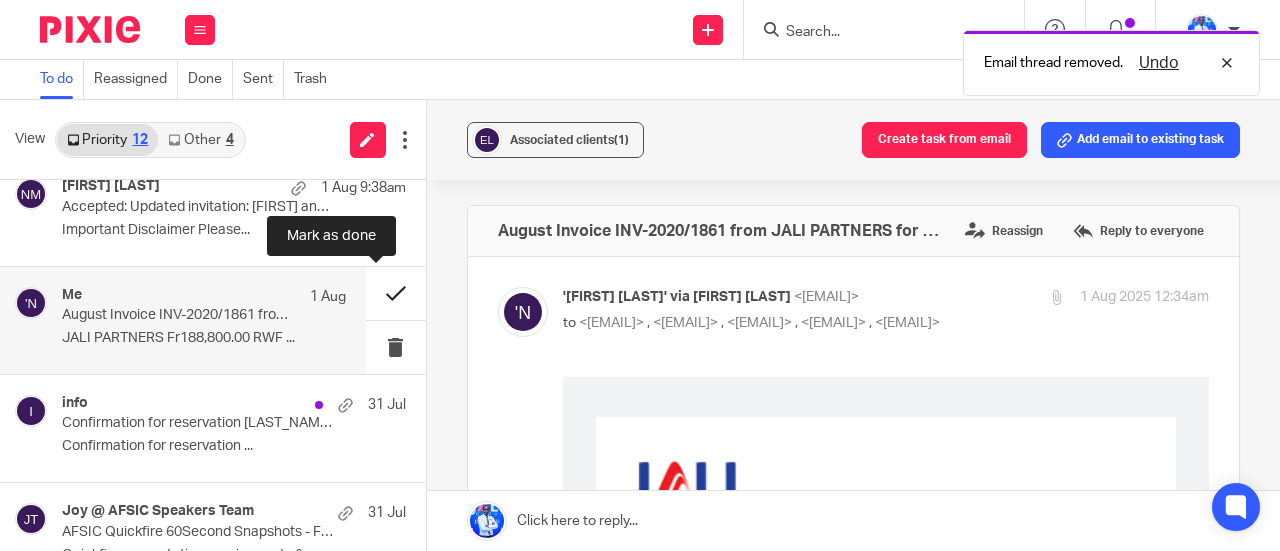 click at bounding box center (396, 293) 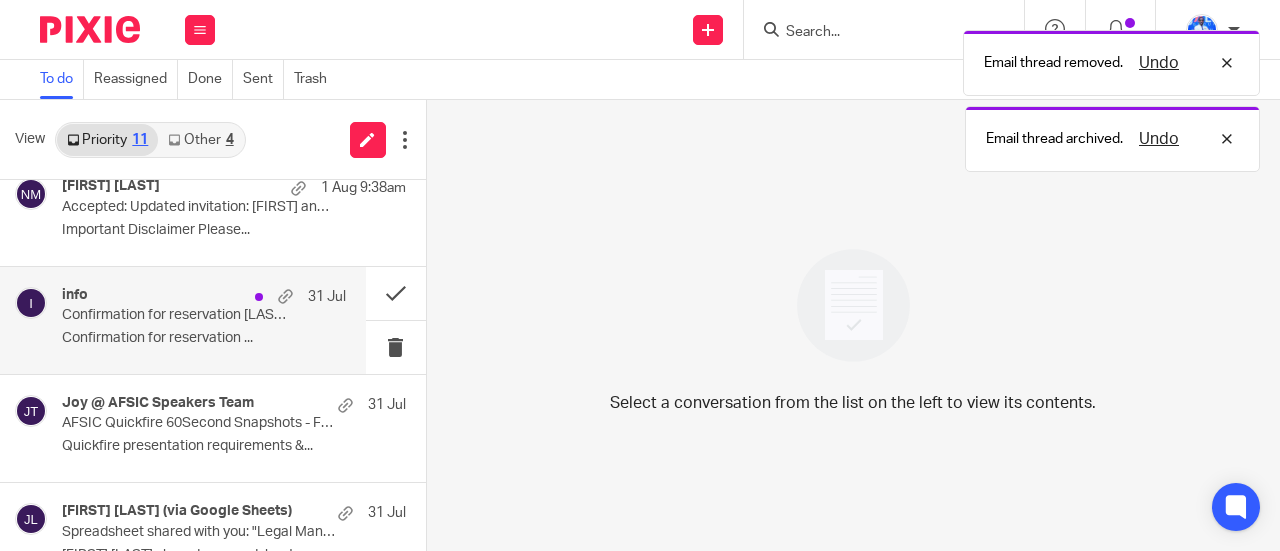 click on "info
31 Jul   Confirmation for reservation Nkundimana, Kigali, 11 October.   Confirmation for reservation
..." at bounding box center (183, 320) 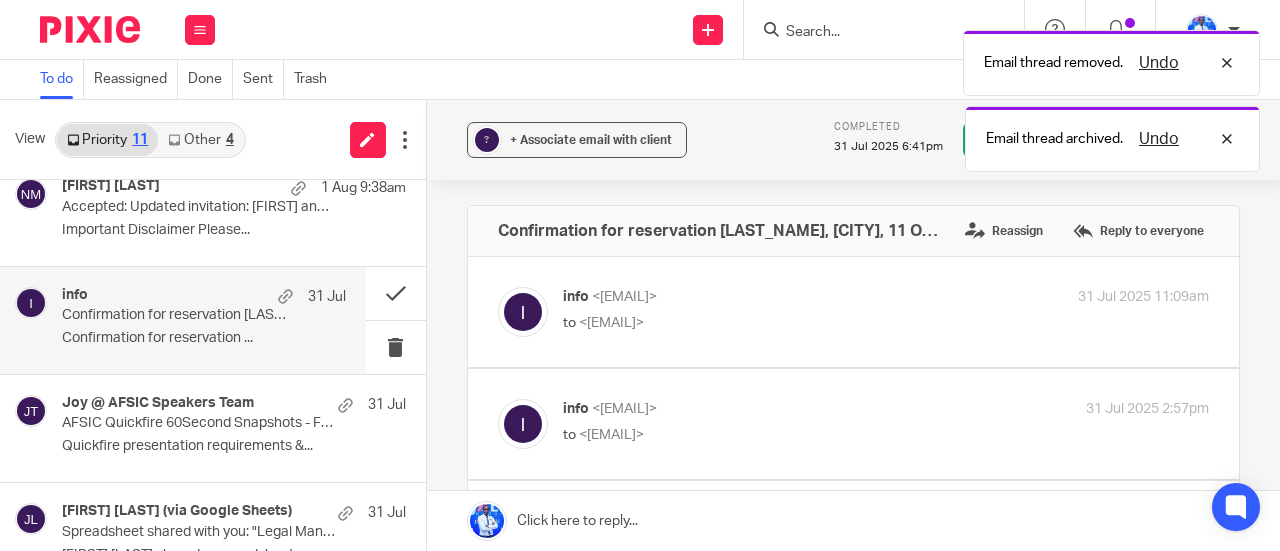 scroll, scrollTop: 0, scrollLeft: 0, axis: both 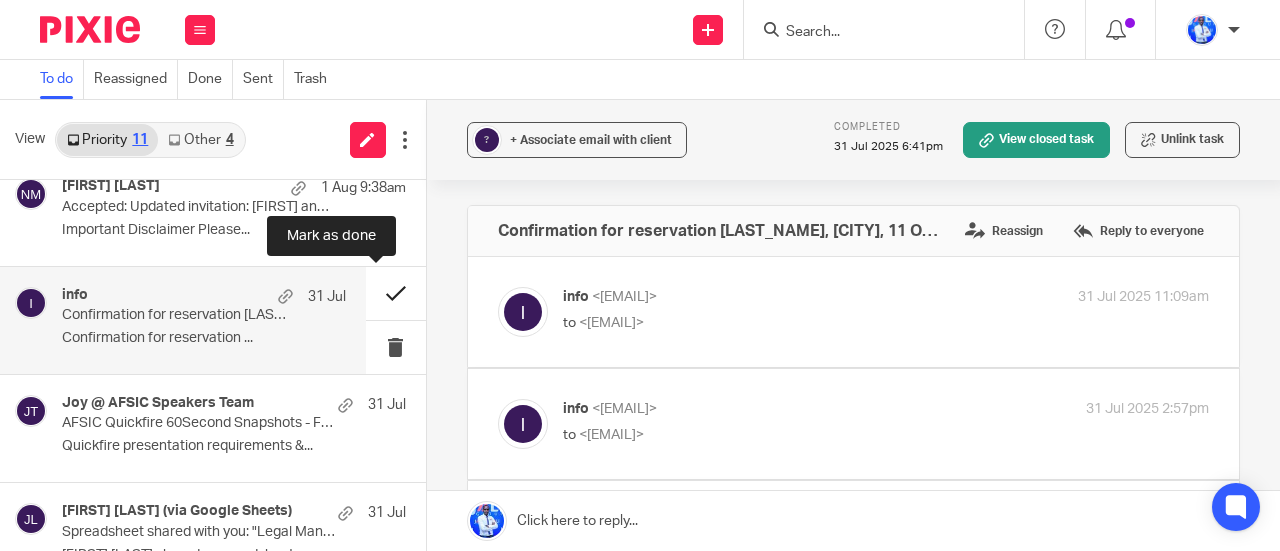 click at bounding box center [396, 293] 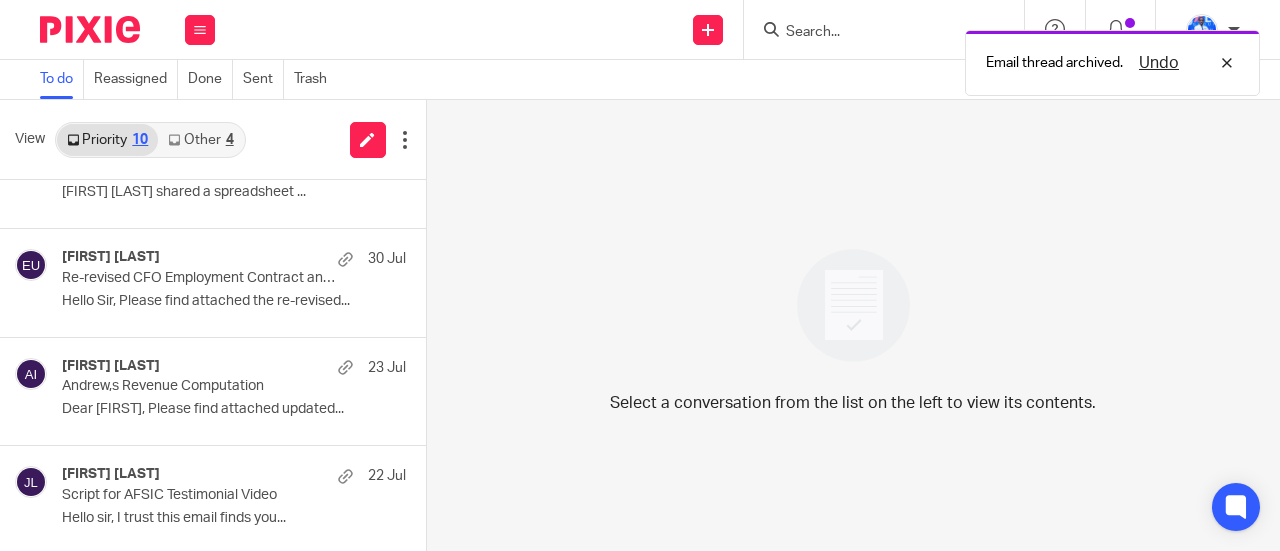 scroll, scrollTop: 0, scrollLeft: 0, axis: both 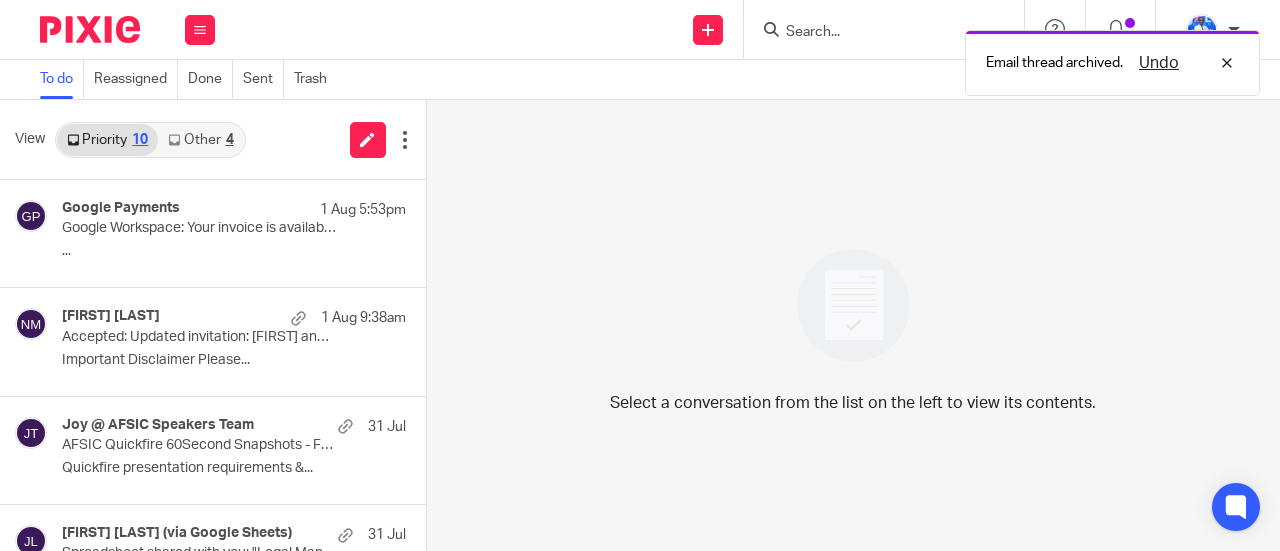 click on "Other
4" at bounding box center [200, 140] 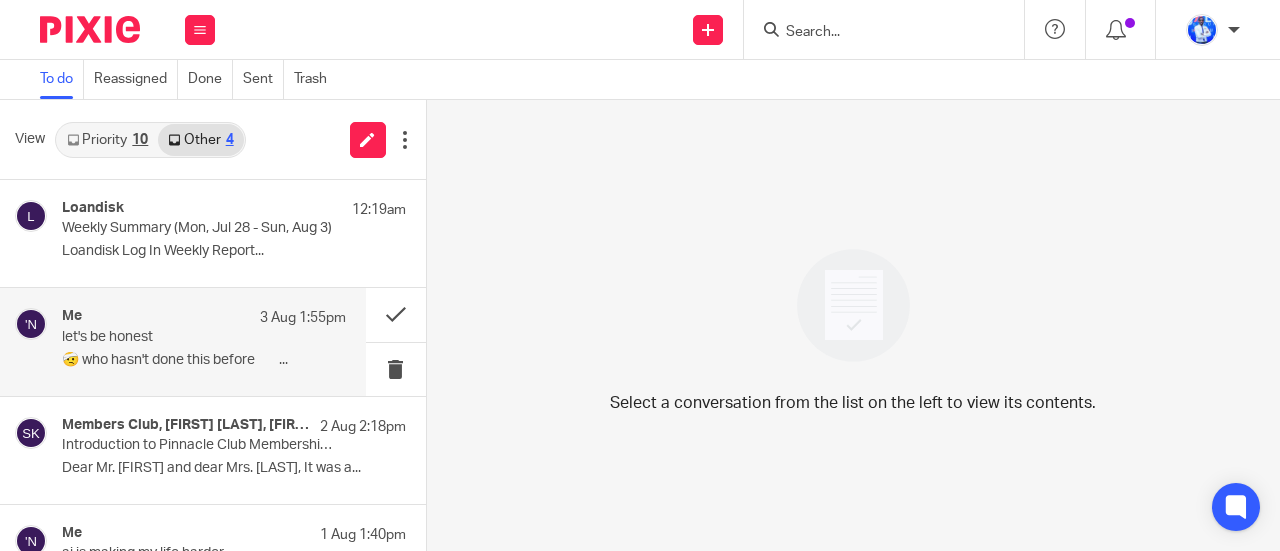 scroll, scrollTop: 60, scrollLeft: 0, axis: vertical 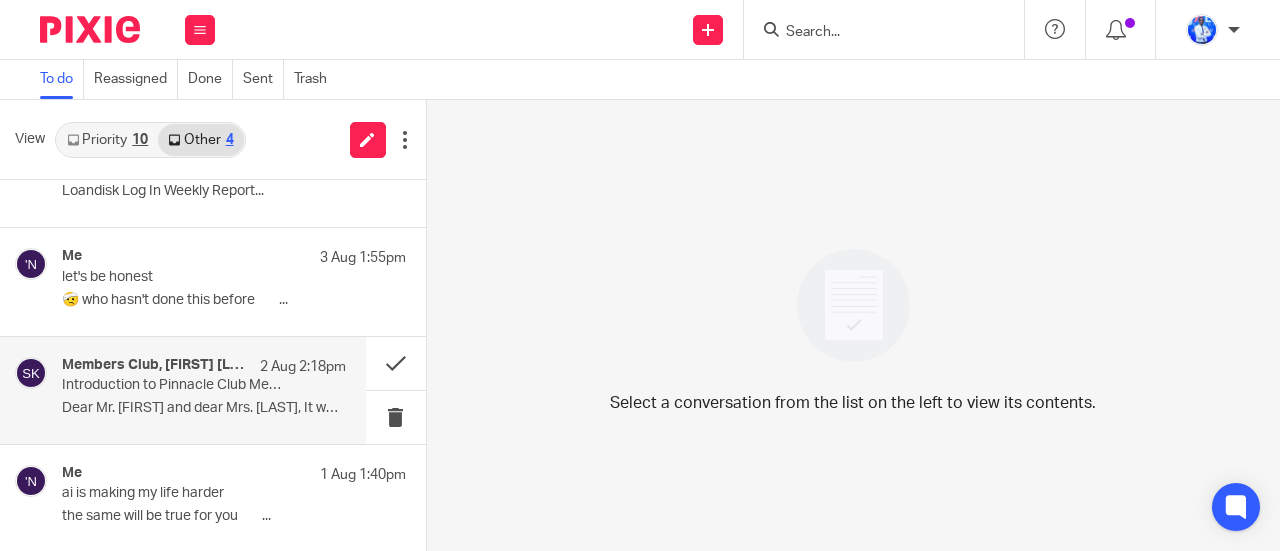click on "Members Club, Roseanne Owiti, Sheila Kyarisiima
2 Aug 2:18pm   Introduction to Pinnacle Club Membership | Jali Group   Dear Mr. Felix and dear Mrs. Denyse,  It was a..." at bounding box center (204, 390) 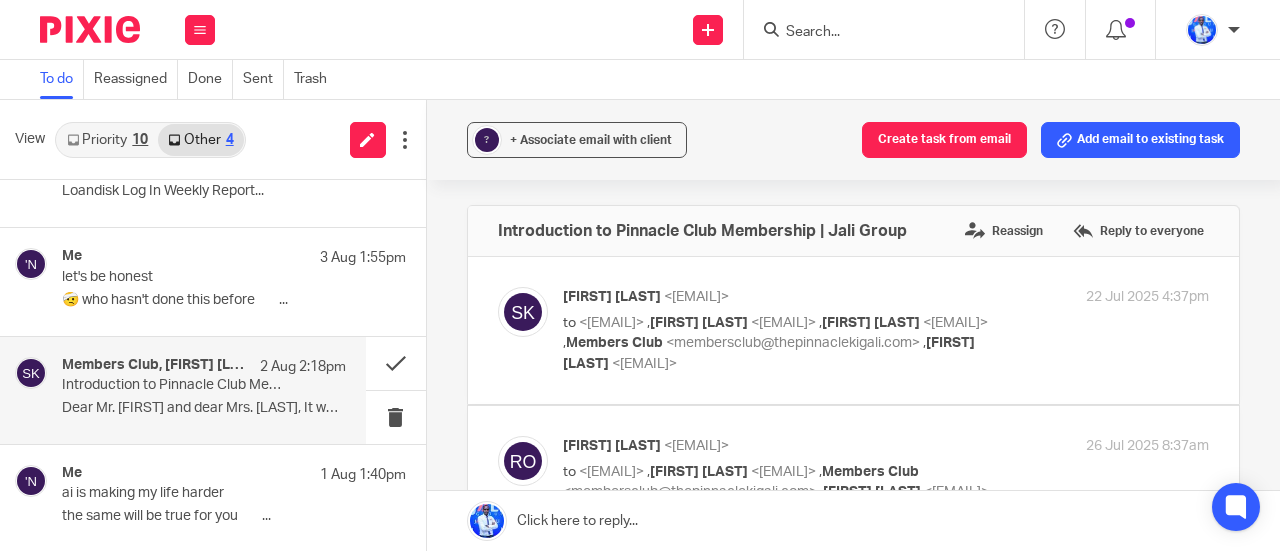 scroll, scrollTop: 0, scrollLeft: 0, axis: both 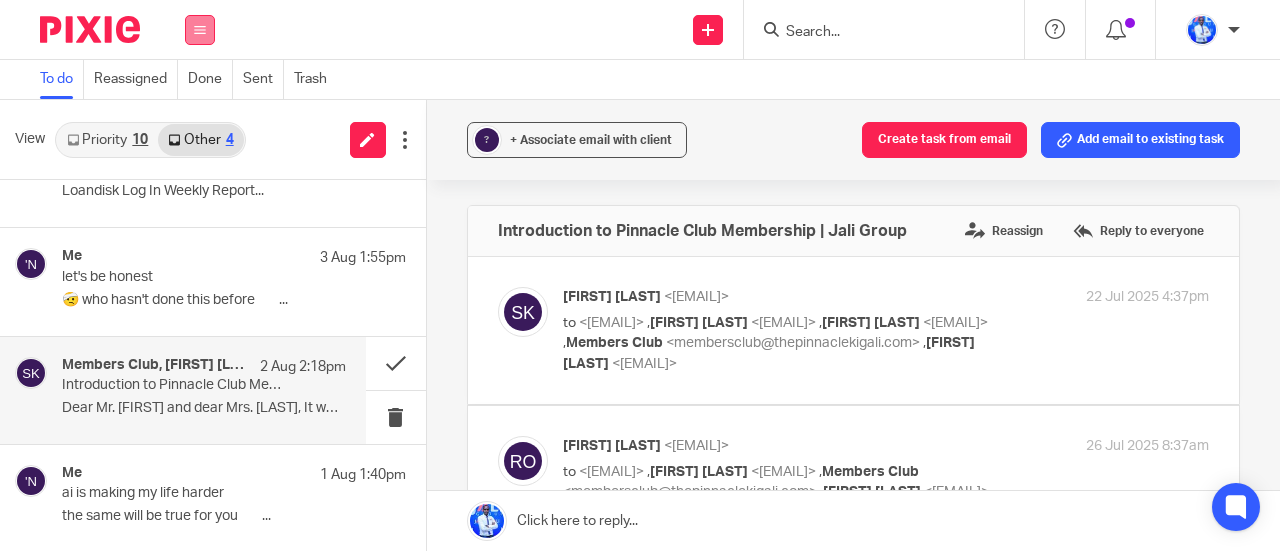 click at bounding box center (200, 30) 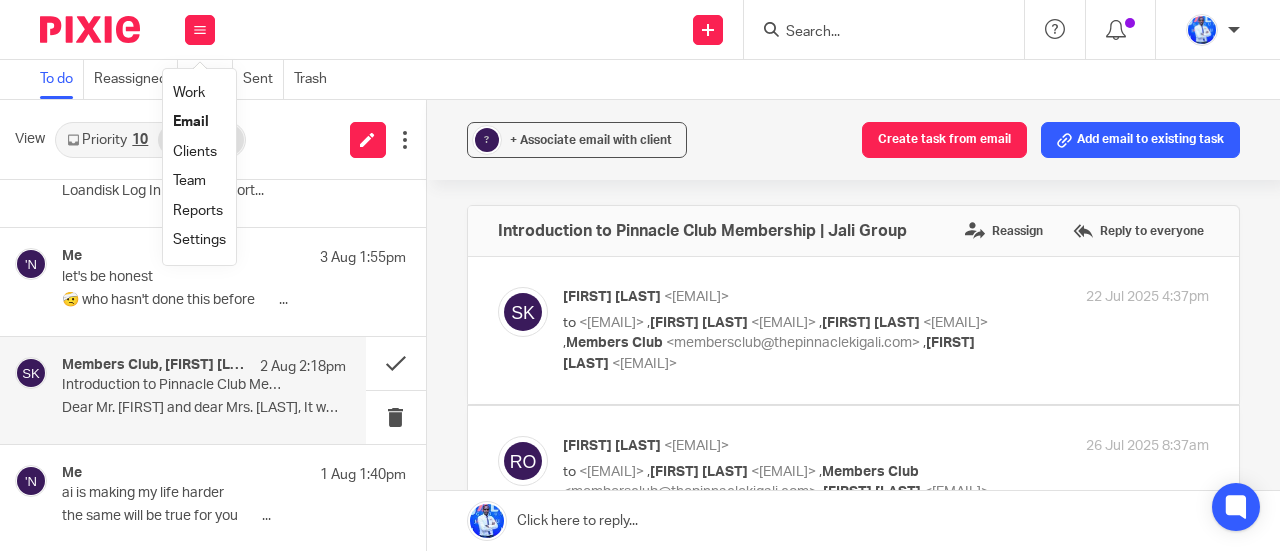 click on "Work" at bounding box center [189, 93] 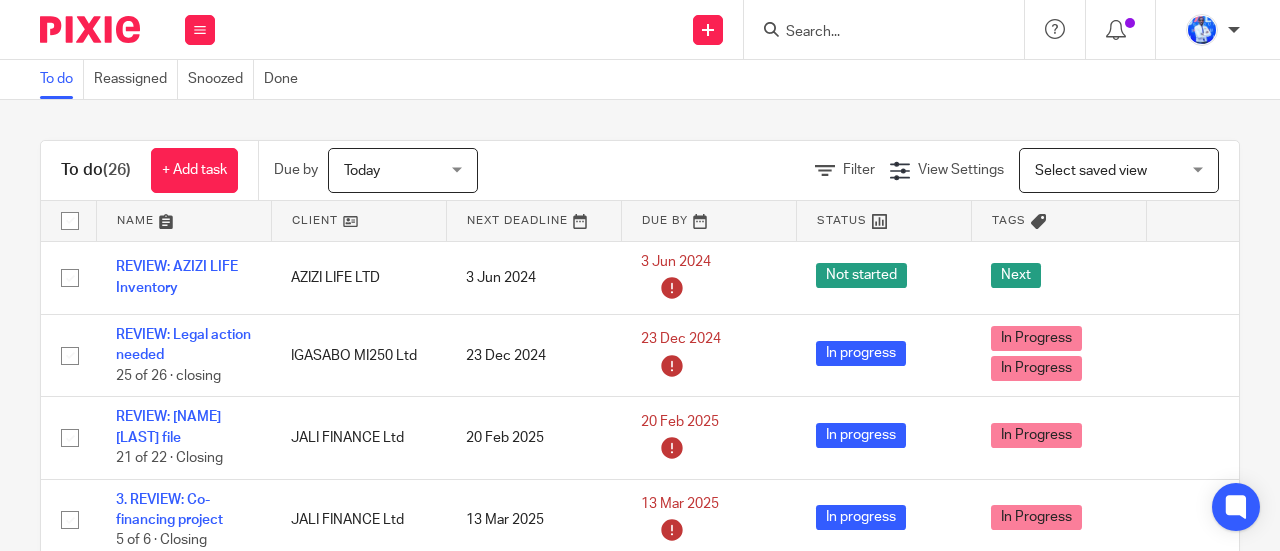 scroll, scrollTop: 0, scrollLeft: 0, axis: both 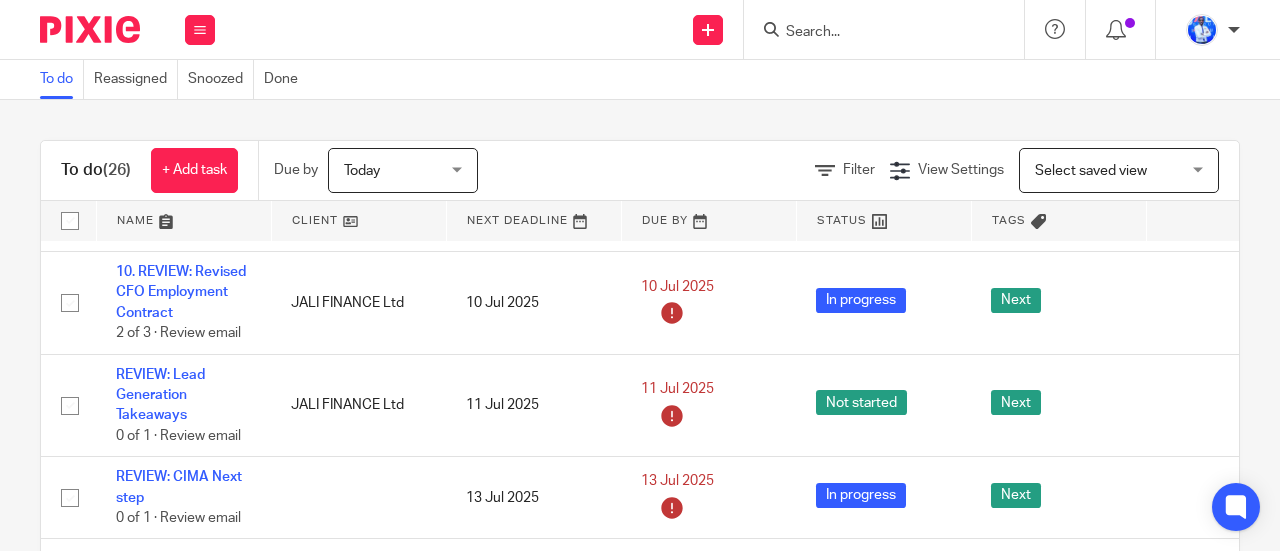 click on "Work
Email
Clients
Team
Reports
Settings" at bounding box center (200, 29) 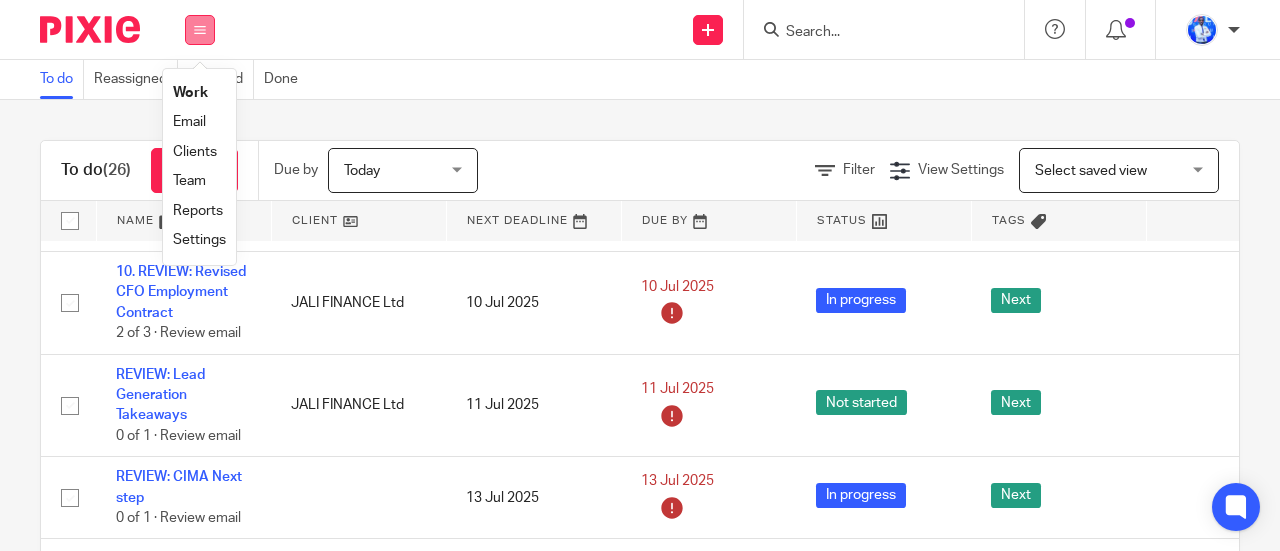 click at bounding box center (200, 30) 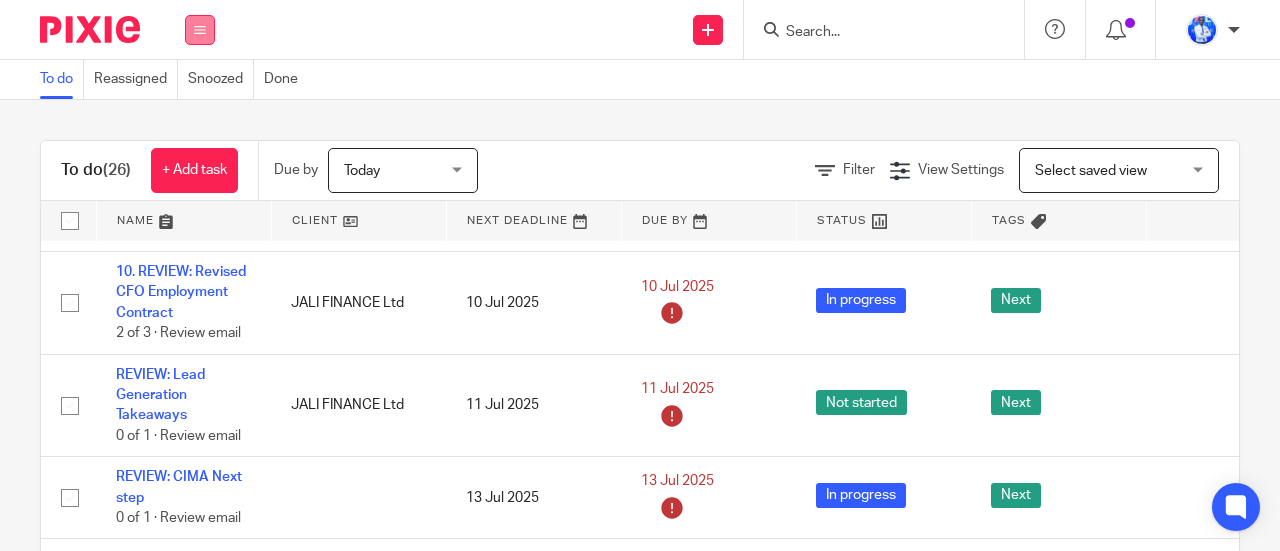 click at bounding box center (200, 30) 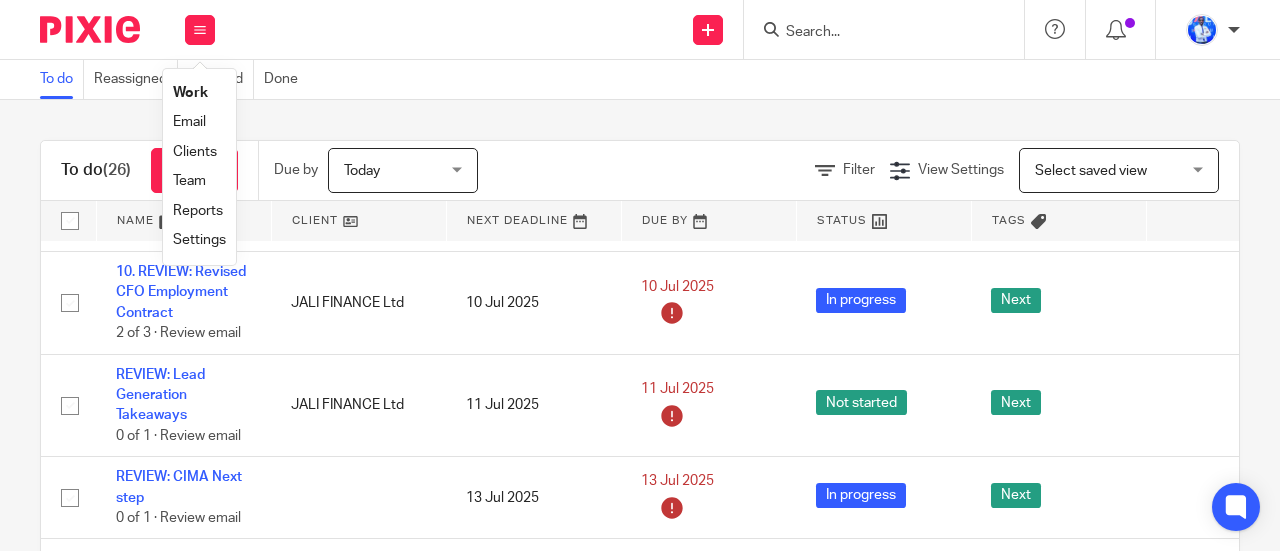 click on "Email" at bounding box center [189, 122] 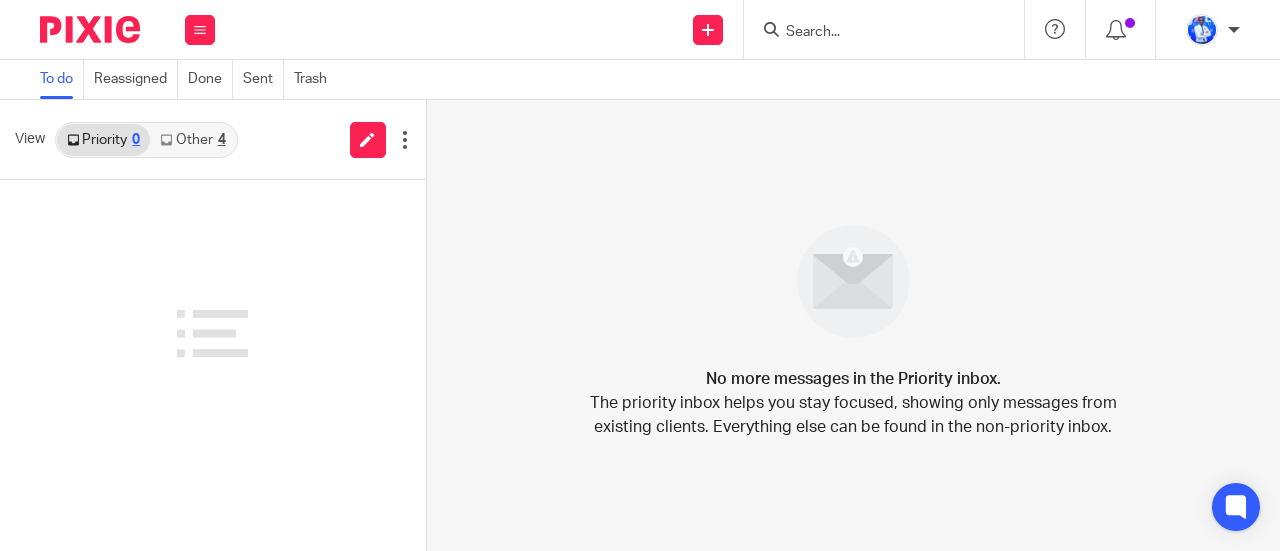 scroll, scrollTop: 0, scrollLeft: 0, axis: both 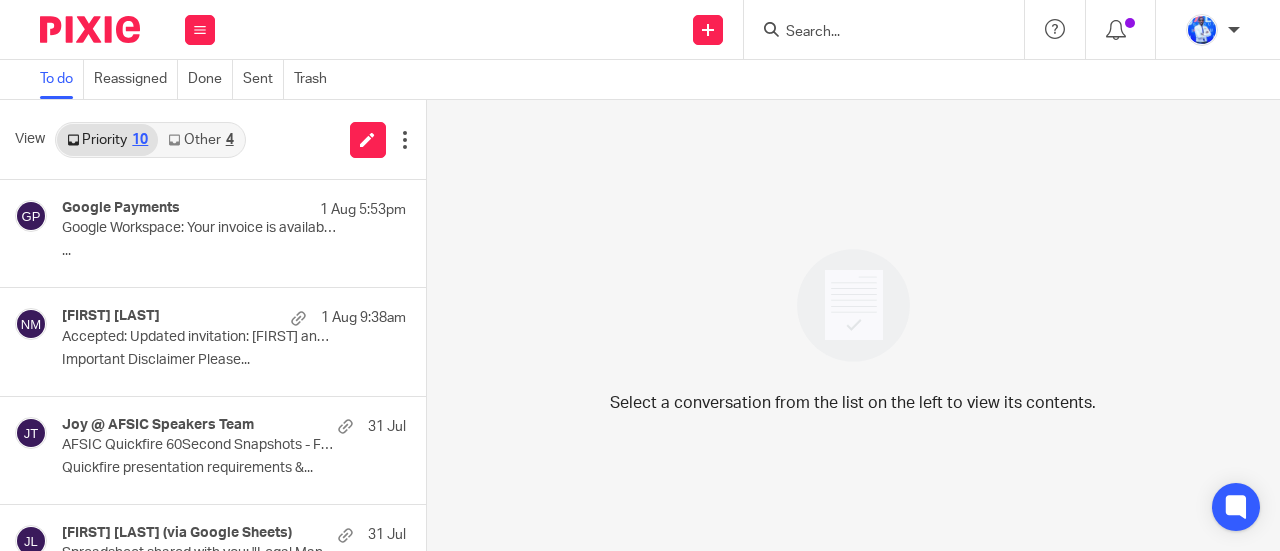 click on "Other
4" at bounding box center (200, 140) 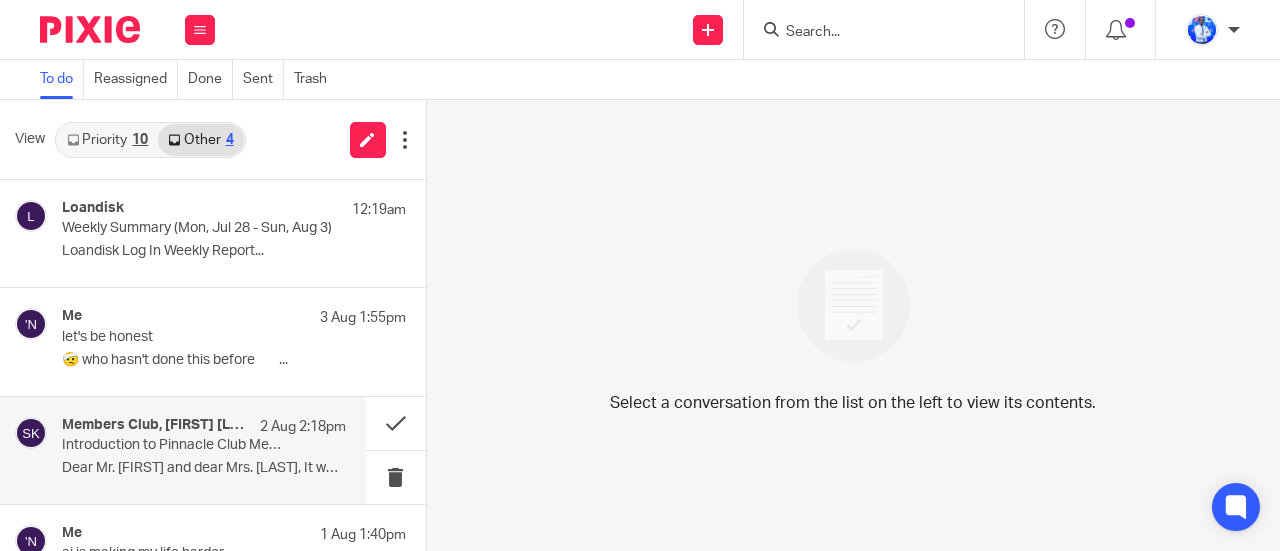 click on "Members Club, [FIRST] [LAST], [FIRST] [LAST]" at bounding box center (156, 425) 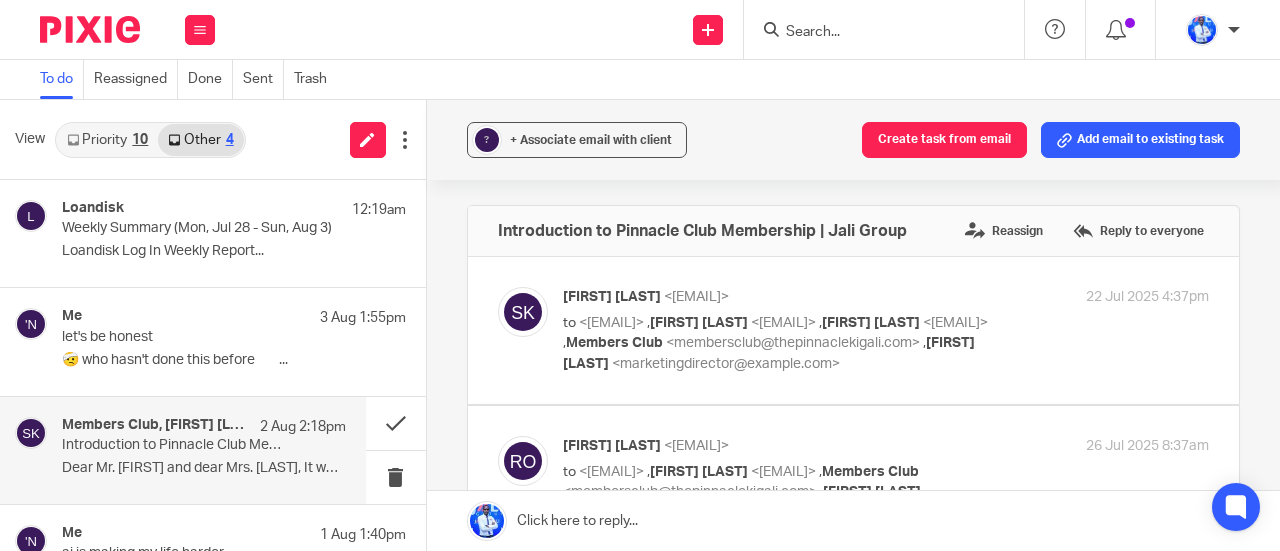 scroll, scrollTop: 0, scrollLeft: 0, axis: both 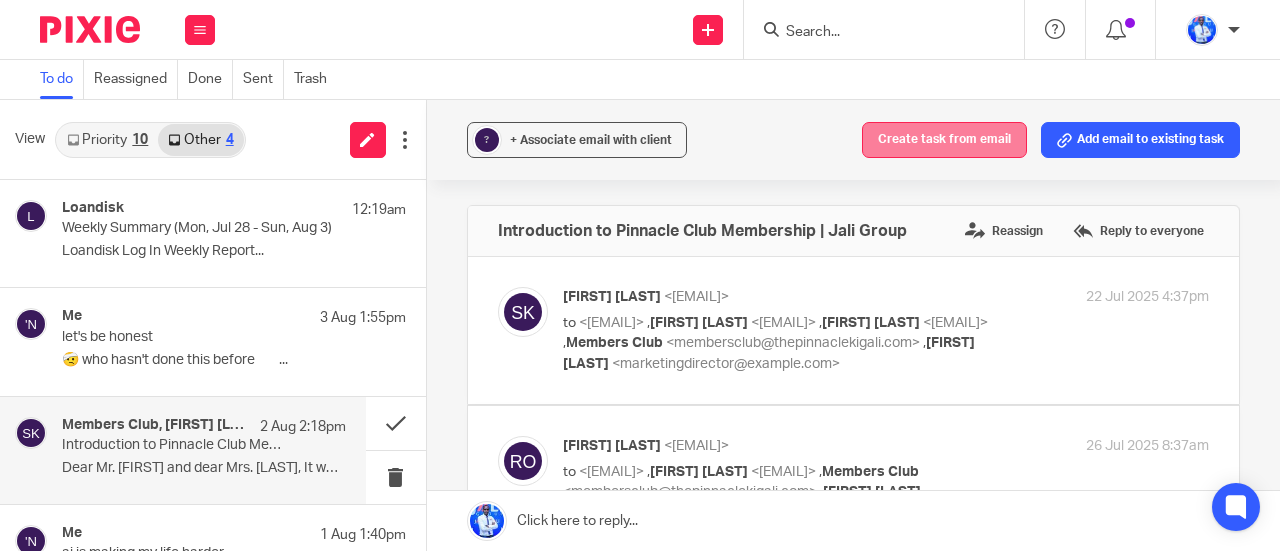 click on "Create task from email" at bounding box center (944, 140) 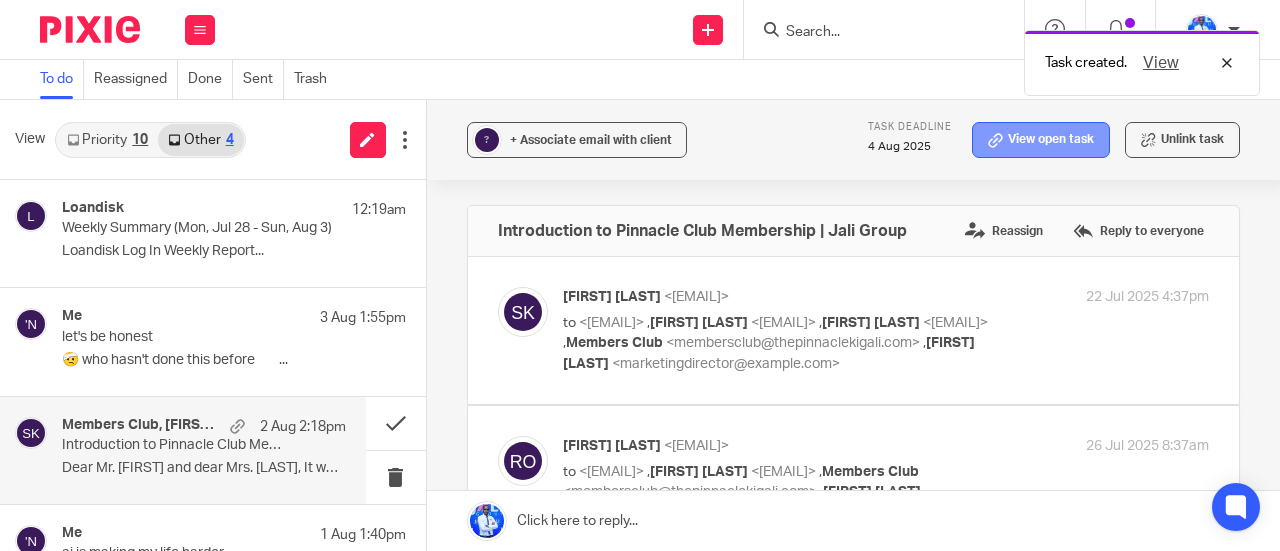 click at bounding box center [995, 140] 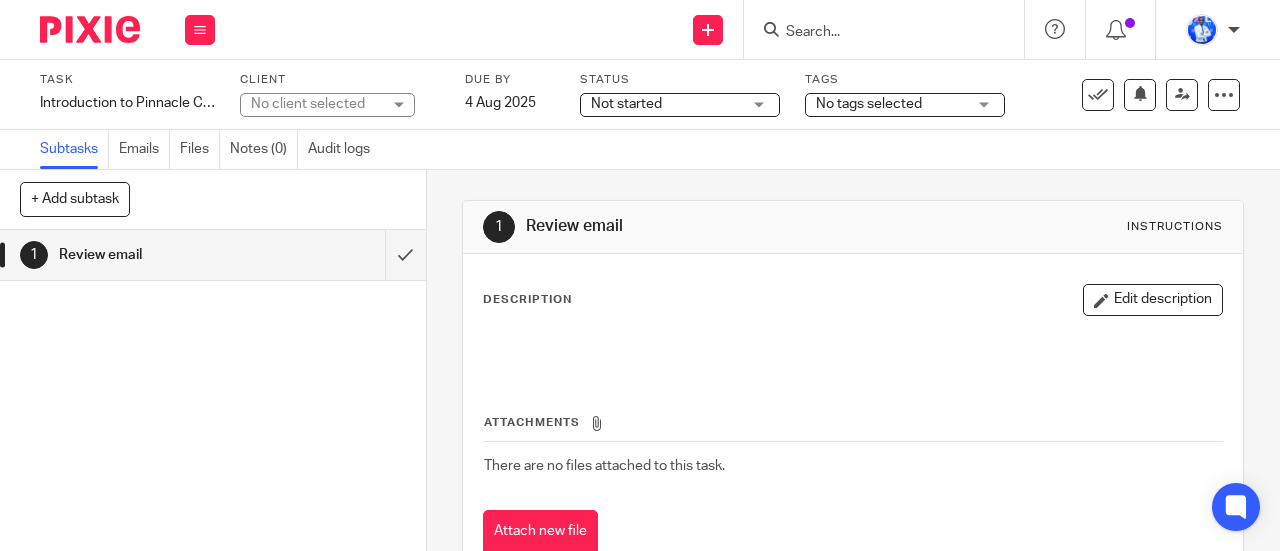 scroll, scrollTop: 0, scrollLeft: 0, axis: both 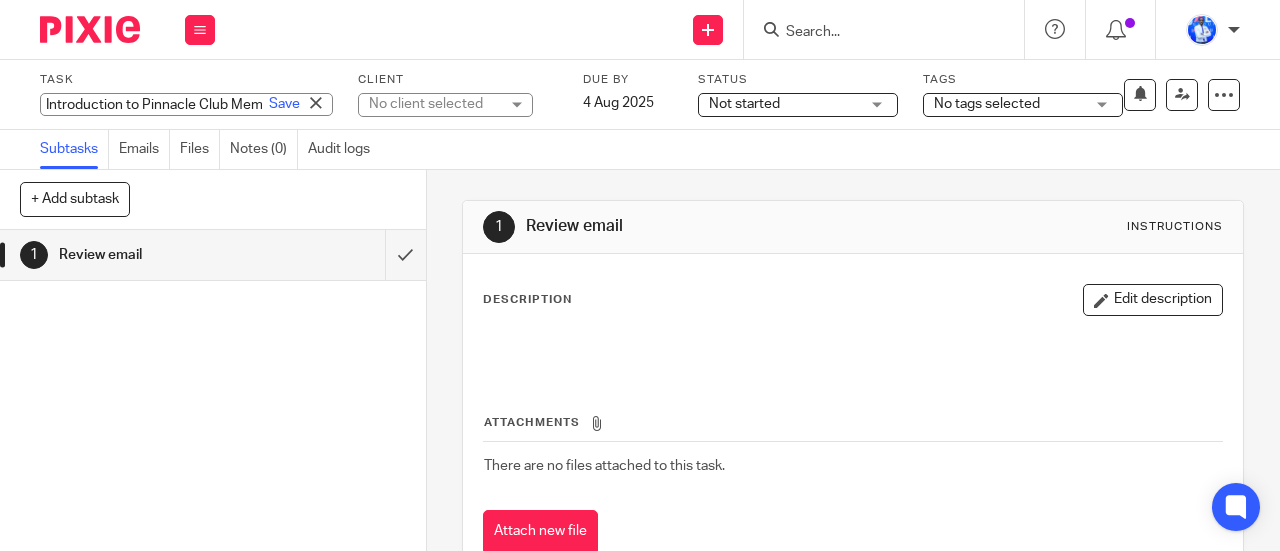 click on "Introduction to Pinnacle Club Membership | Jali Group   Save
Introduction to Pinnacle Club Membership | Jali Group" at bounding box center (186, 104) 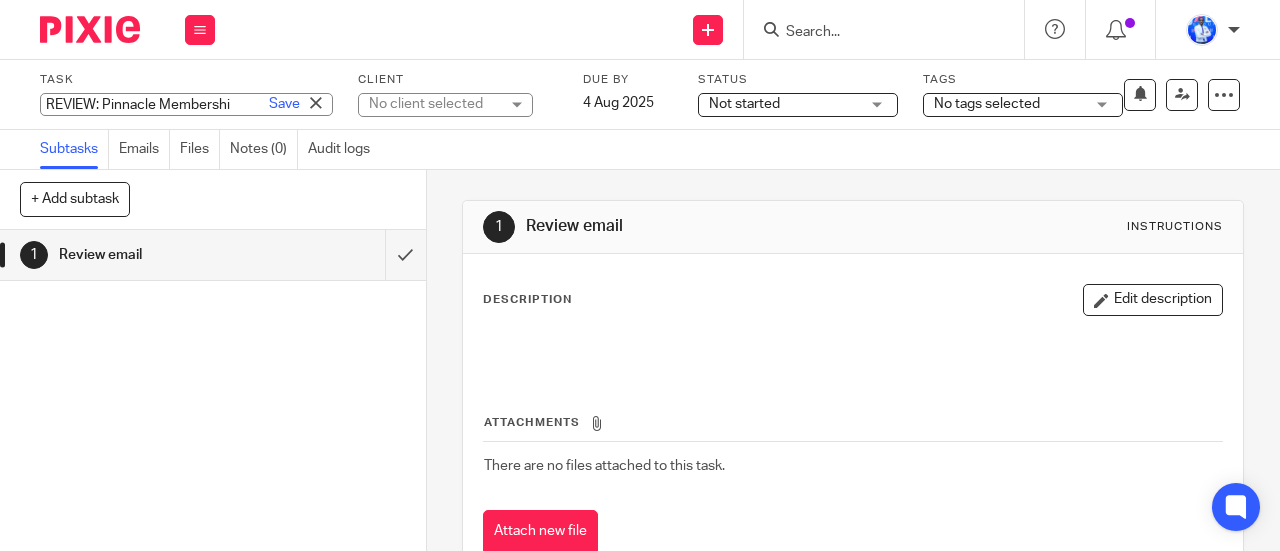 type on "REVIEW: Pinnacle Membership" 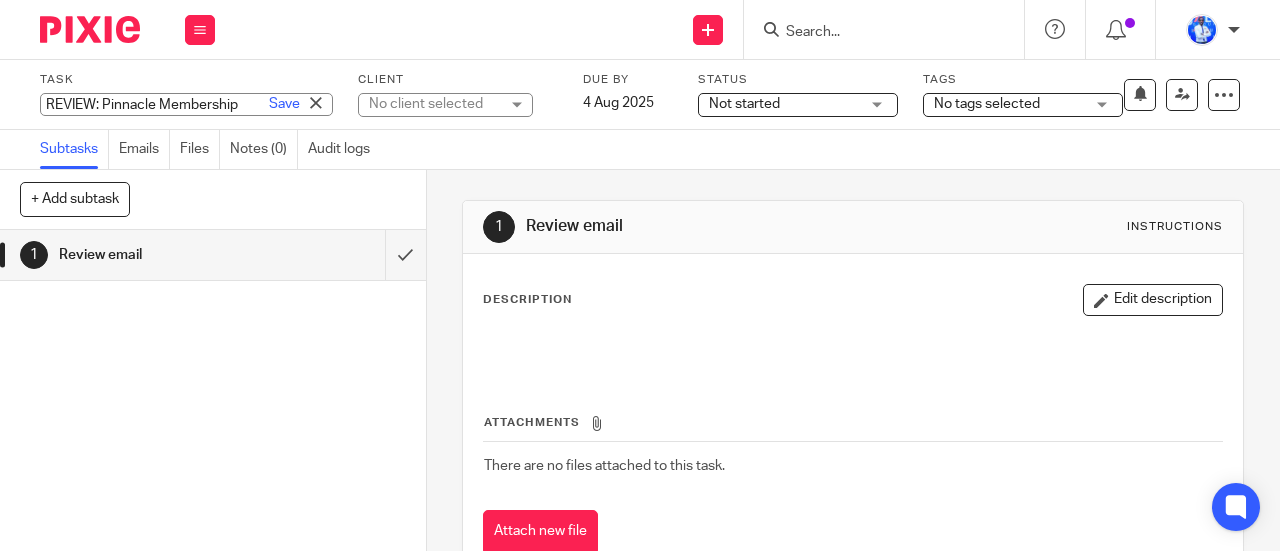 scroll, scrollTop: 0, scrollLeft: 22, axis: horizontal 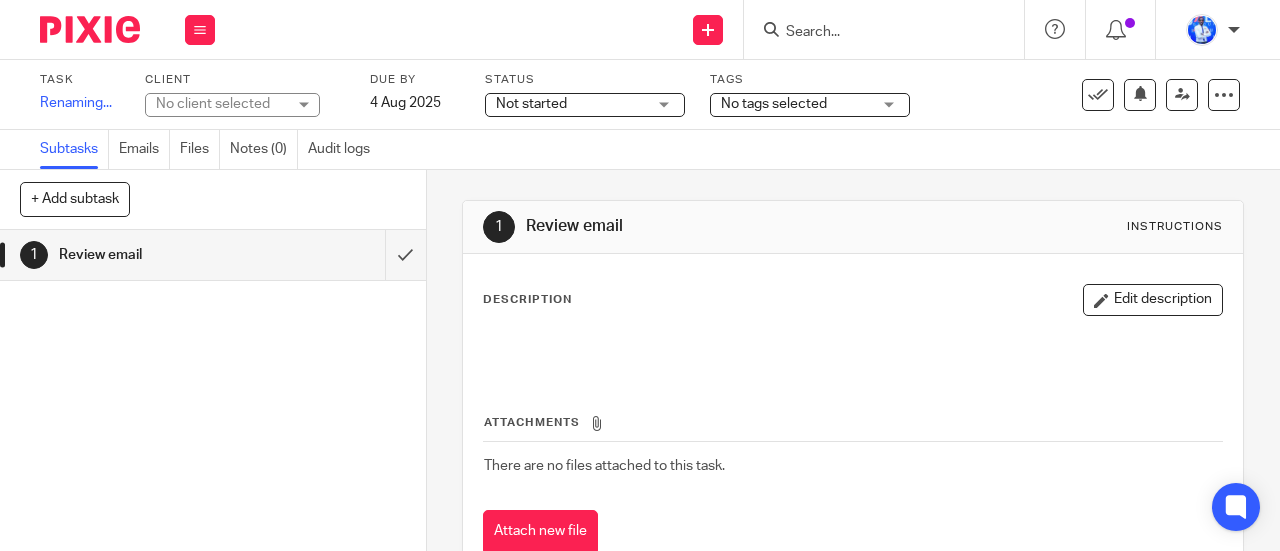 click on "Task
REVIEW: Pinnacle Membership   Save     Renaming...                         0 /1
Client
No client selected
No client selected
10X AFRICA Ltd
AANISH TRADING LTD
ABATERANINKUNGA BA SHOLI
ABC RWANDA LTD
ACSP Rwanda
ADVENTURE ROOMS RWANDA LTD
AIR MARC LTD
AIVEN PHARMACY LTD
AMAZING TOOLS COMPANY
AMUGES NEW HARDWARE LTD
AWO PARTNERS LTD
AZIZI LIFE EXPERIENCES LTD
AZIZI LIFE LTD
BC Limited
BC TRADE LTD
BEE LIGHT LTD
BELAY RWANDA LTD
BOUTIQUE UA COMPANY LTD" at bounding box center (490, 94) 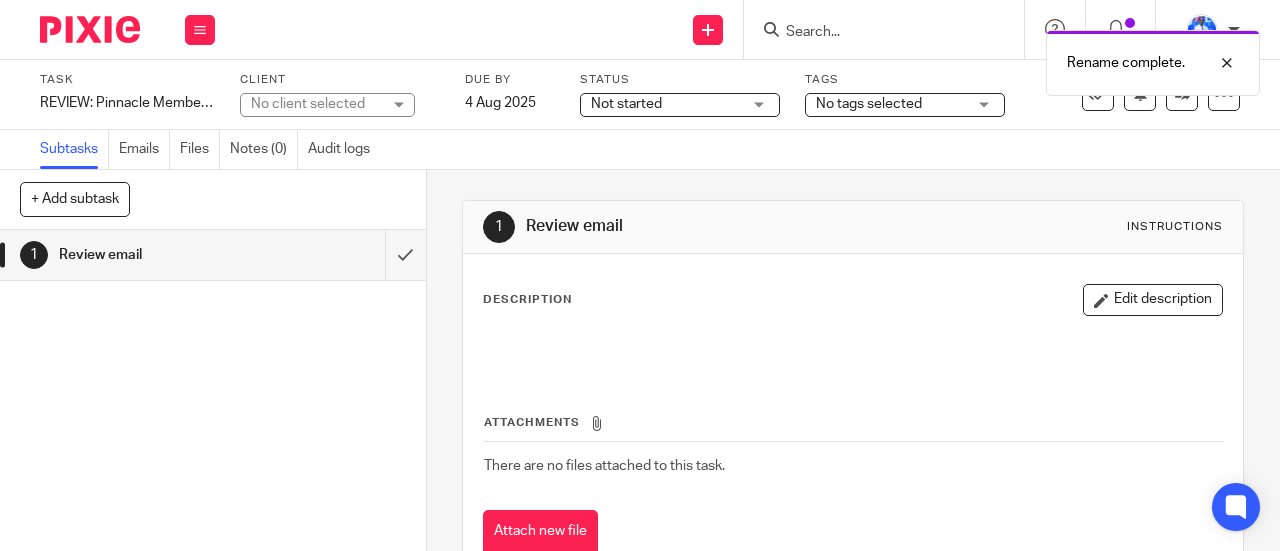 click on "No client selected" at bounding box center [316, 104] 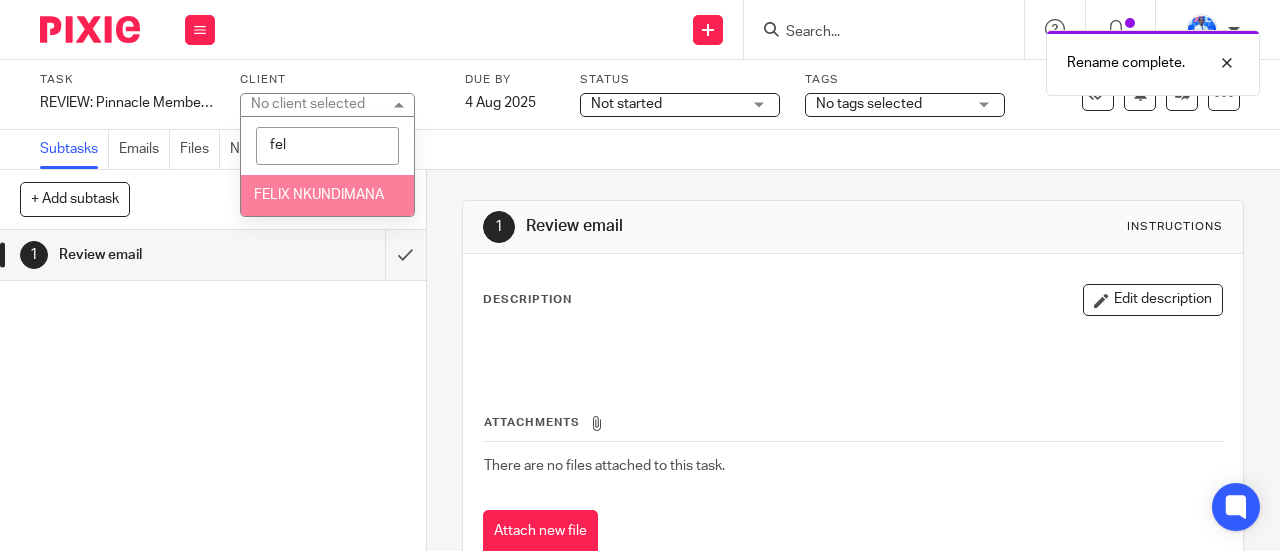 type on "fel" 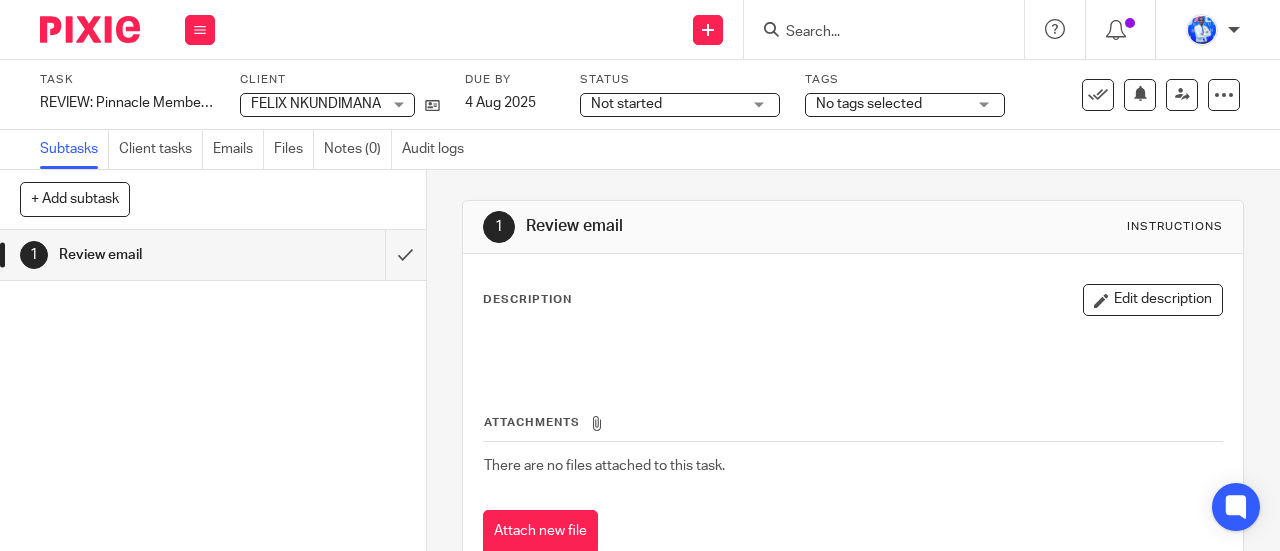 scroll, scrollTop: 0, scrollLeft: 0, axis: both 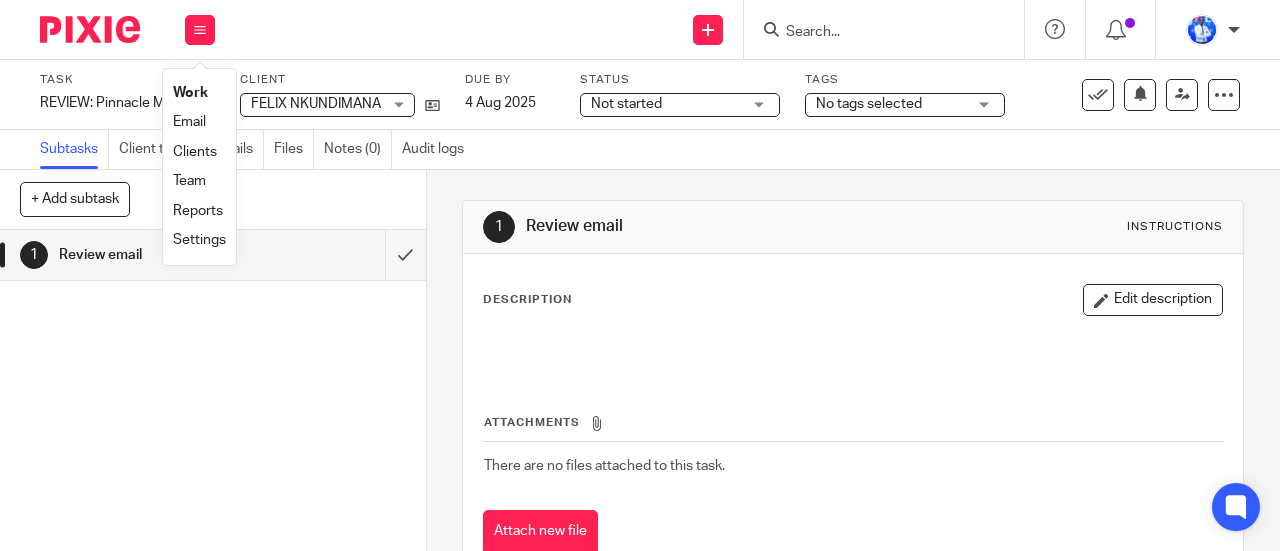 click on "Email" at bounding box center (189, 122) 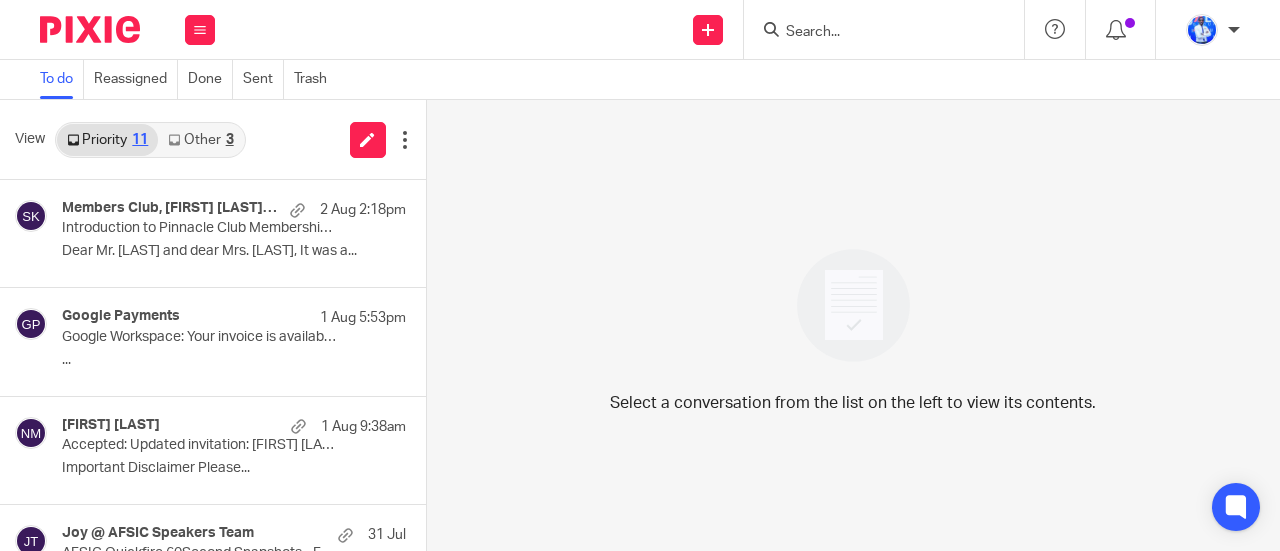 scroll, scrollTop: 0, scrollLeft: 0, axis: both 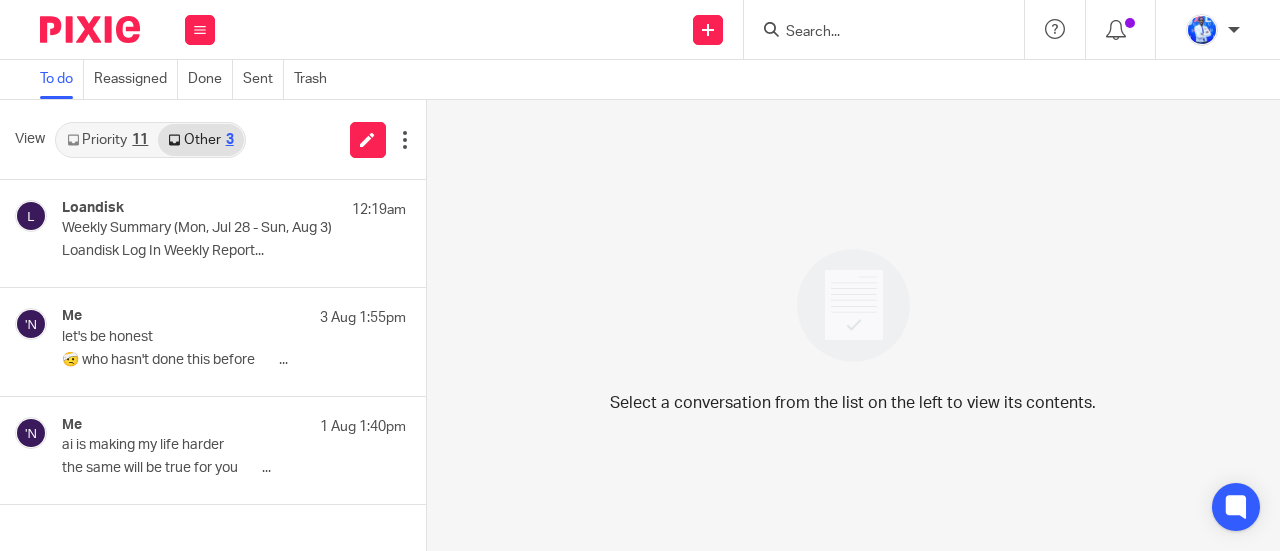 click on "Priority
11" at bounding box center (107, 140) 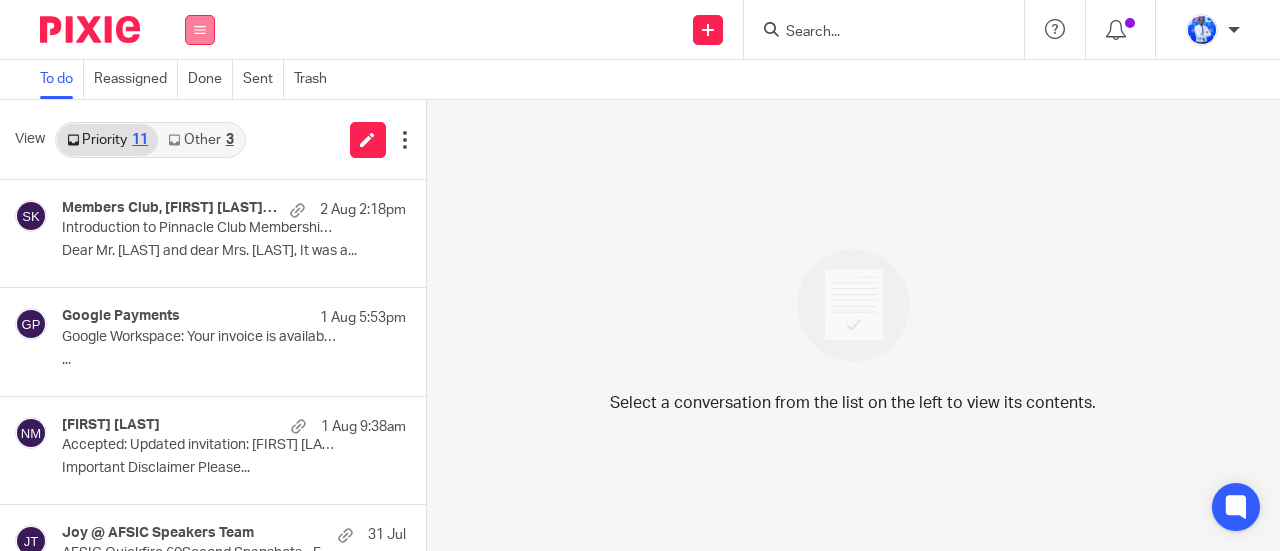 click at bounding box center [200, 30] 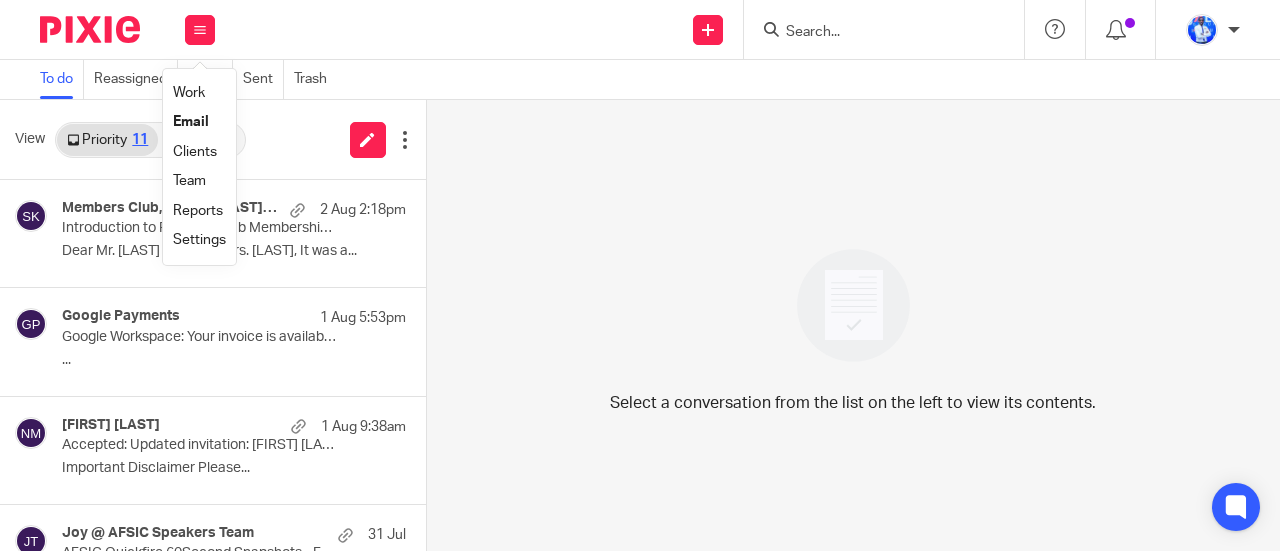 click on "Work" at bounding box center (189, 93) 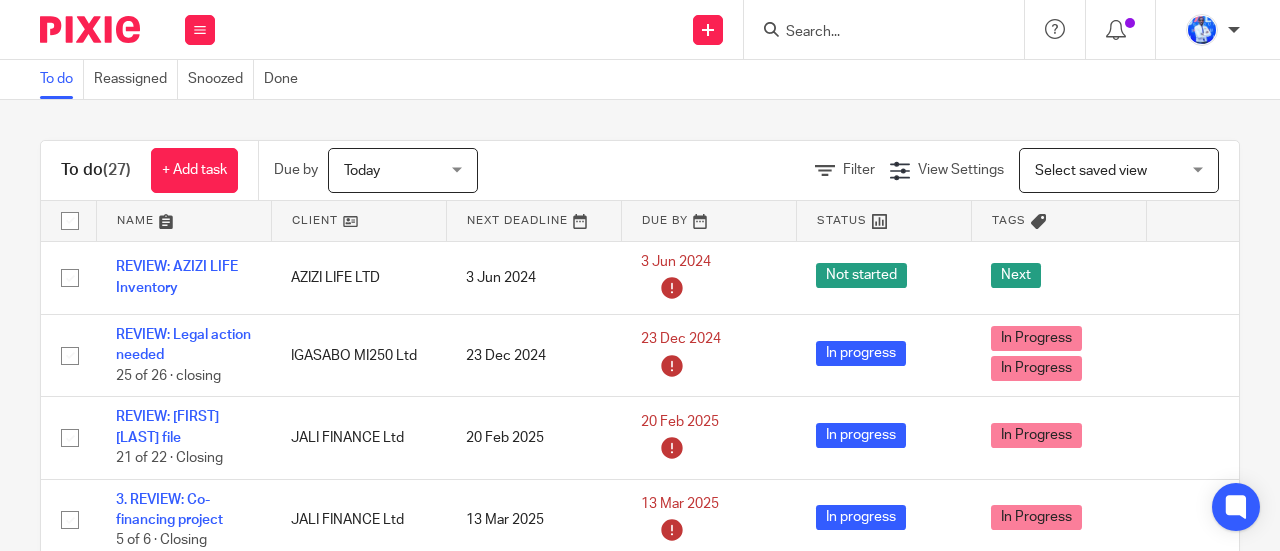 scroll, scrollTop: 0, scrollLeft: 0, axis: both 